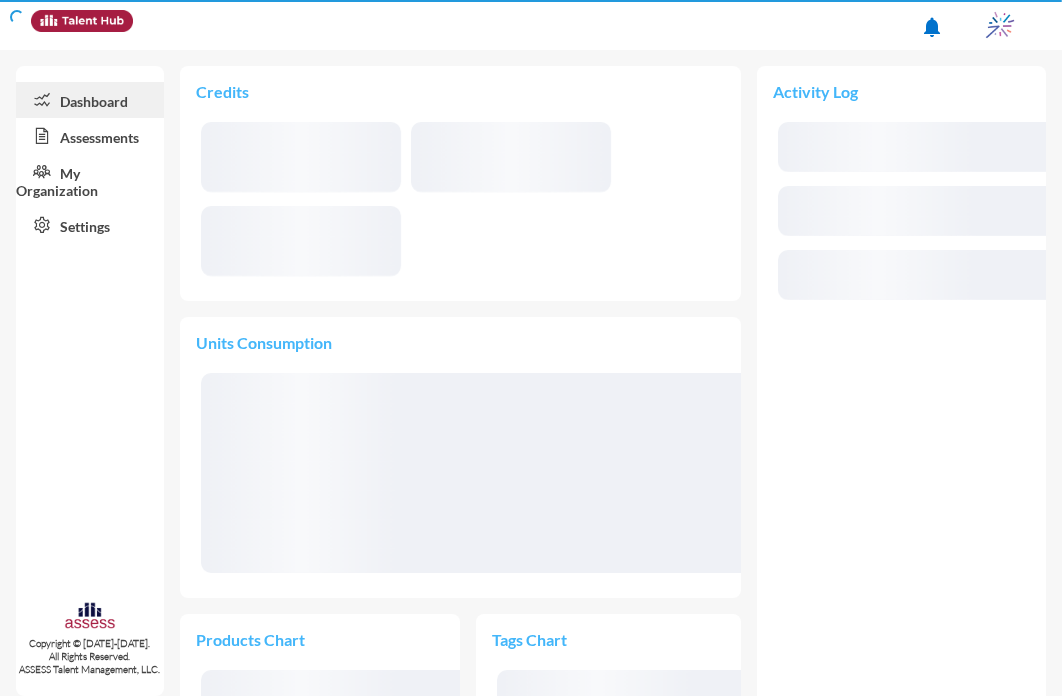scroll, scrollTop: 0, scrollLeft: 0, axis: both 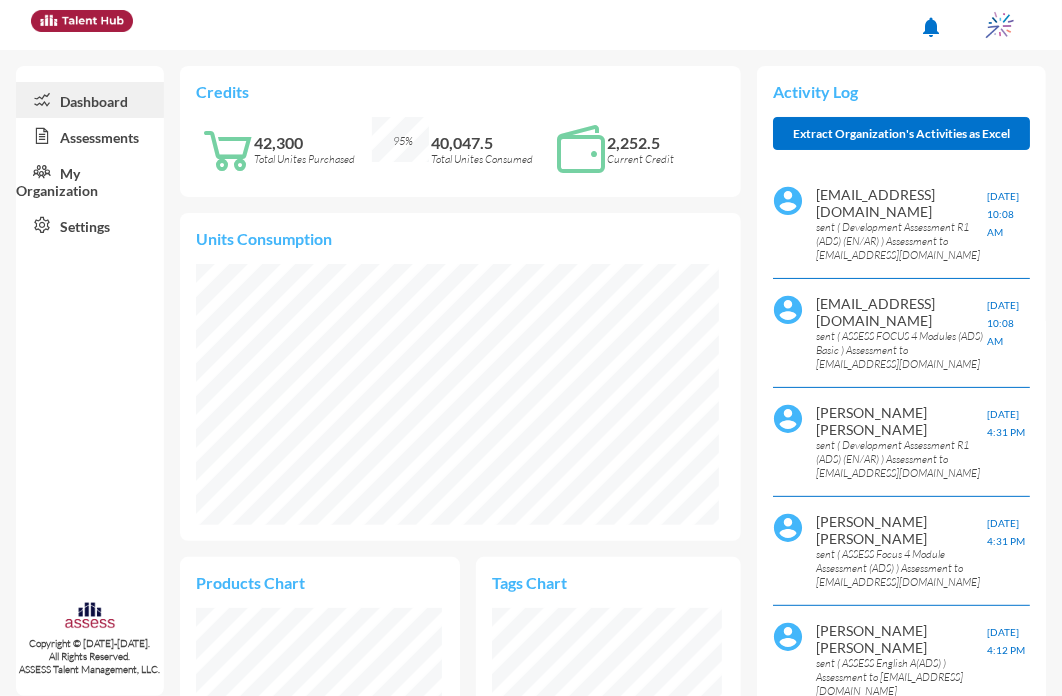 click on "Assessments" 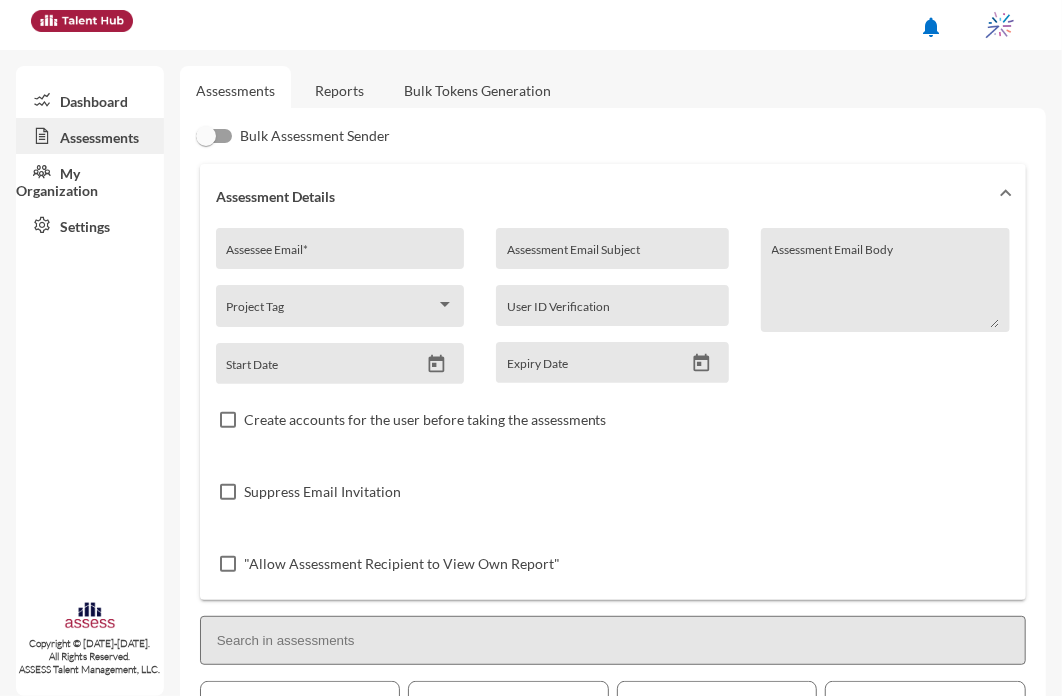 click on "Reports" 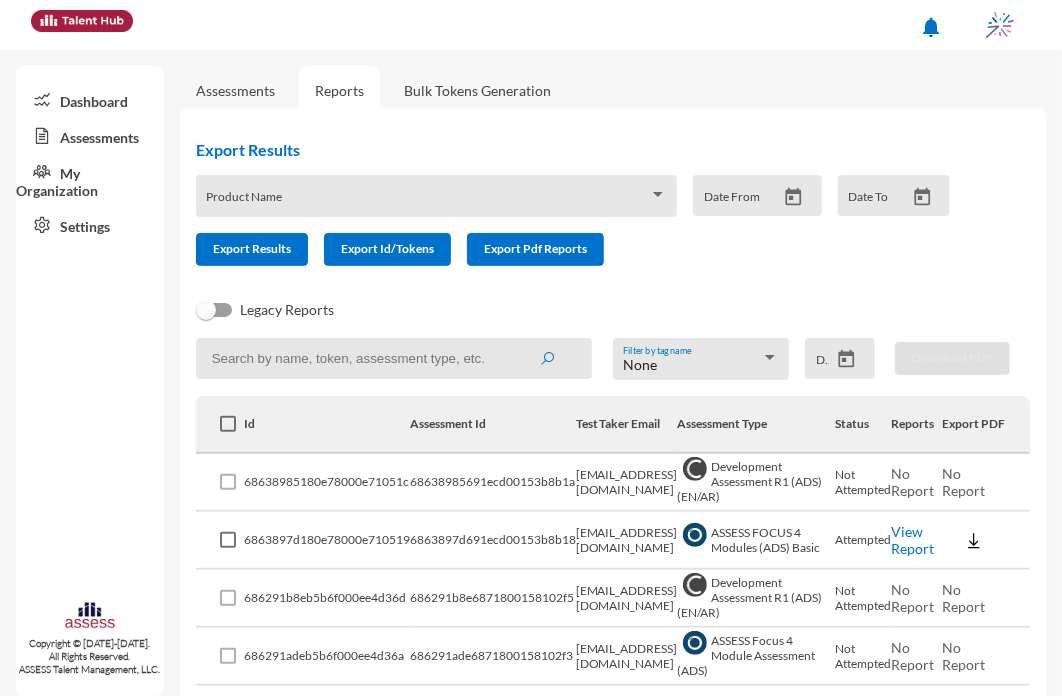 drag, startPoint x: 636, startPoint y: 501, endPoint x: 571, endPoint y: 493, distance: 65.490456 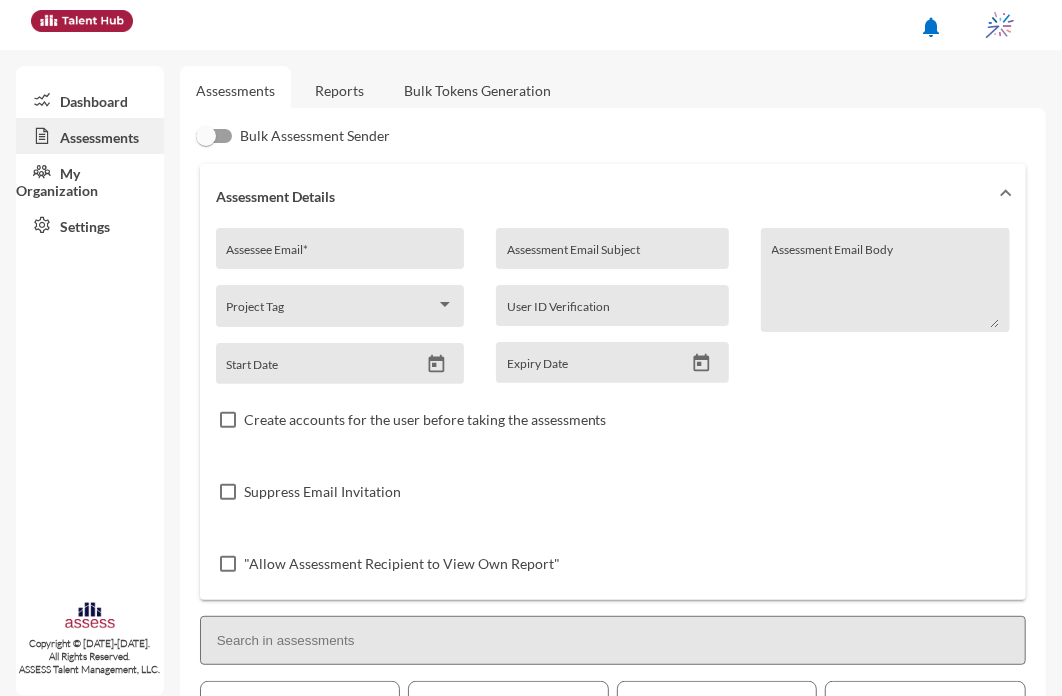 click on "Assessee Email   *" at bounding box center (340, 256) 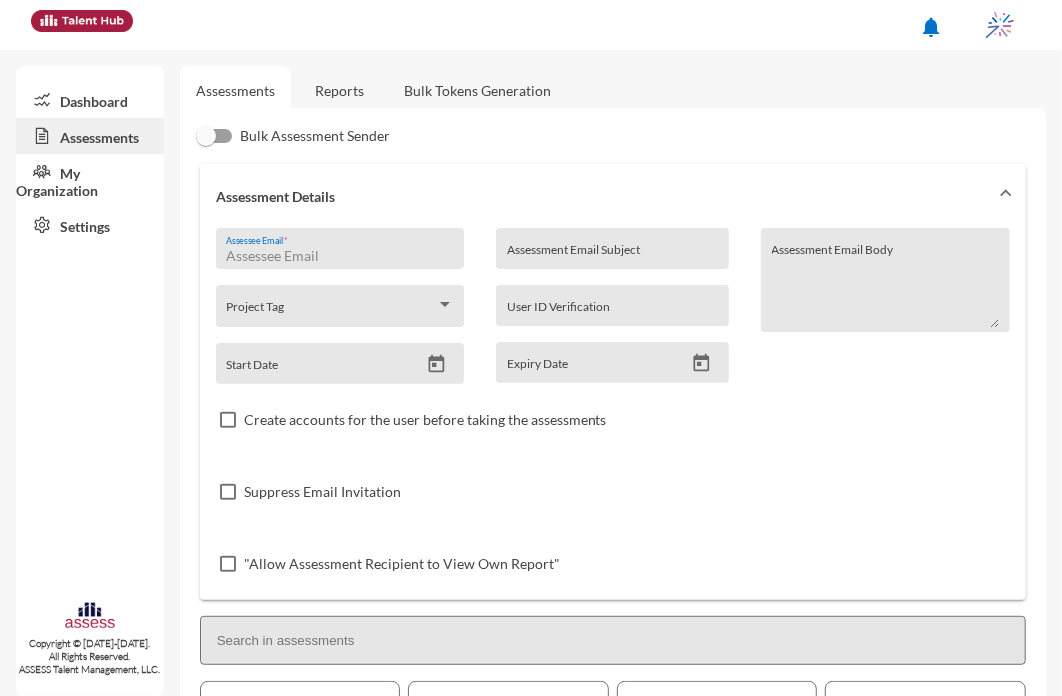 paste on "internal.opportunity@ibnsina-pharma.com" 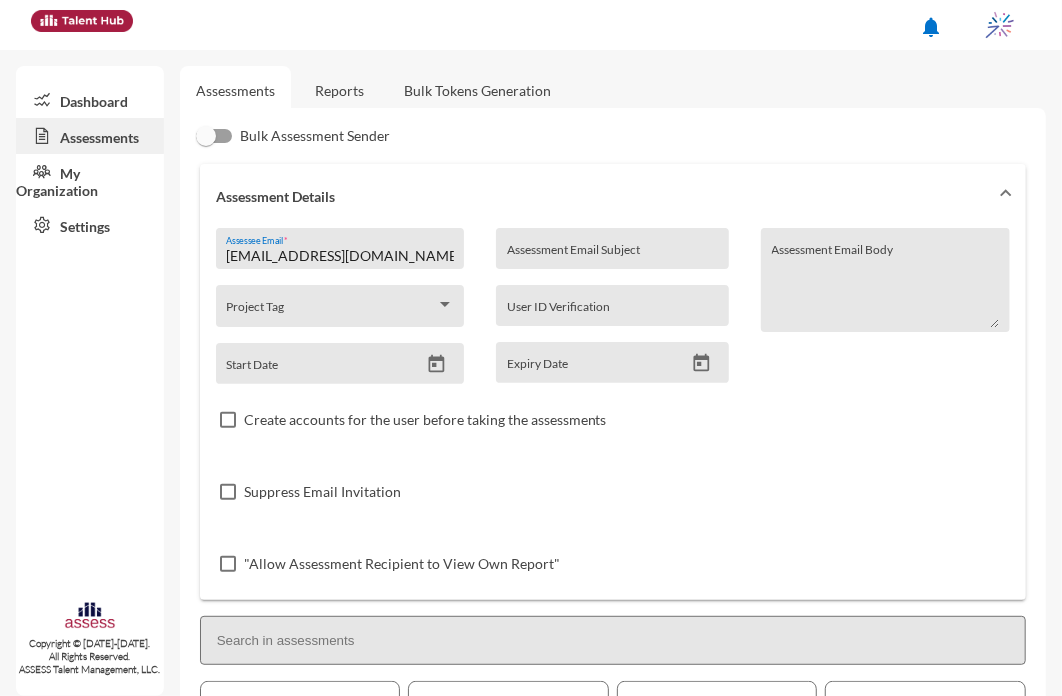 scroll, scrollTop: 0, scrollLeft: 56, axis: horizontal 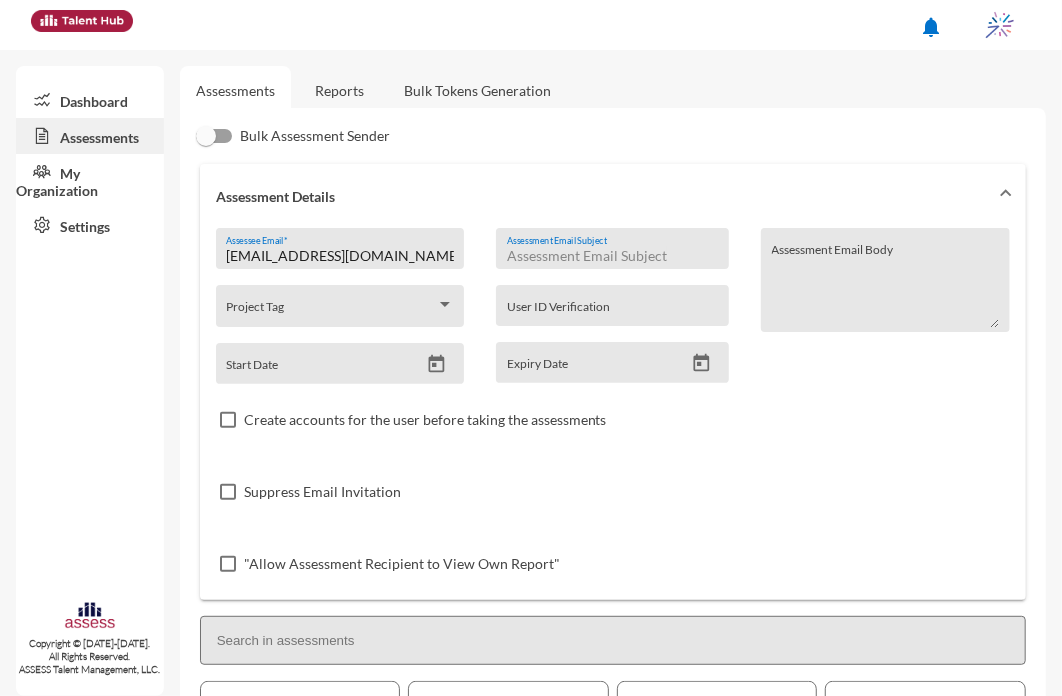 click on "Assessment Email Subject" at bounding box center [613, 256] 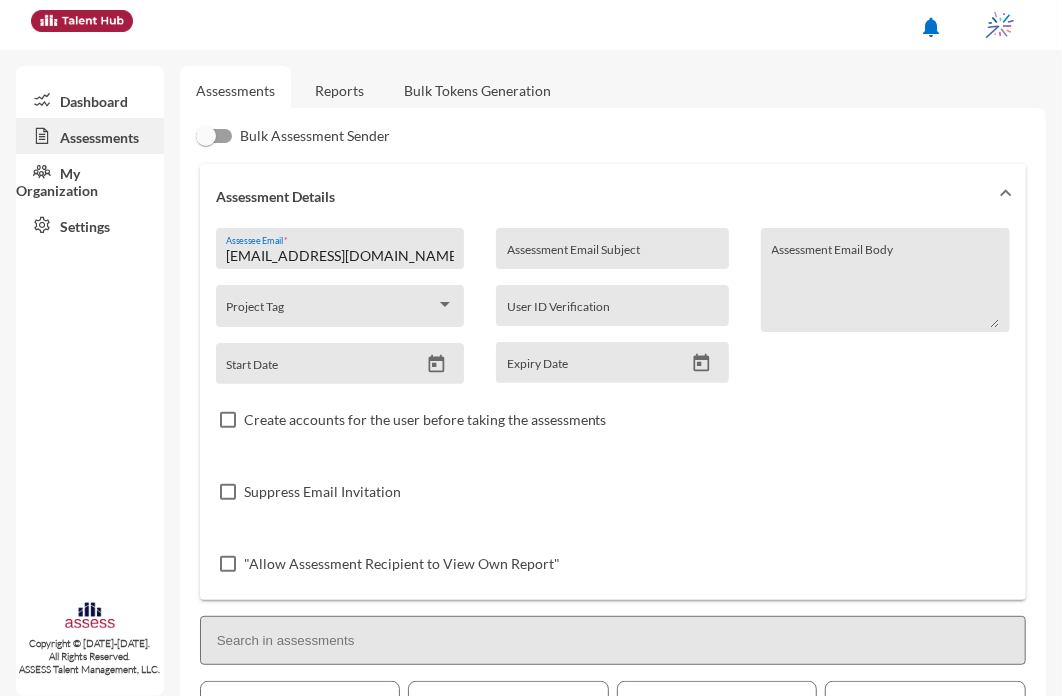 type on "internal.opportunity@ibnsina-pharma.com" 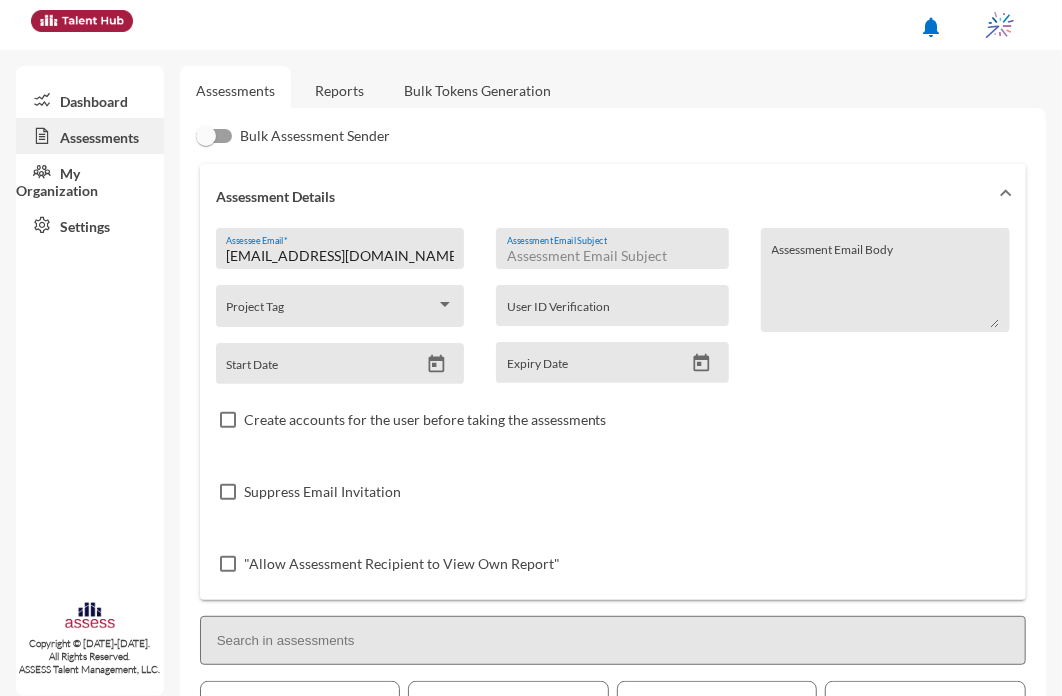 click on "Assessment Email Subject" at bounding box center (613, 256) 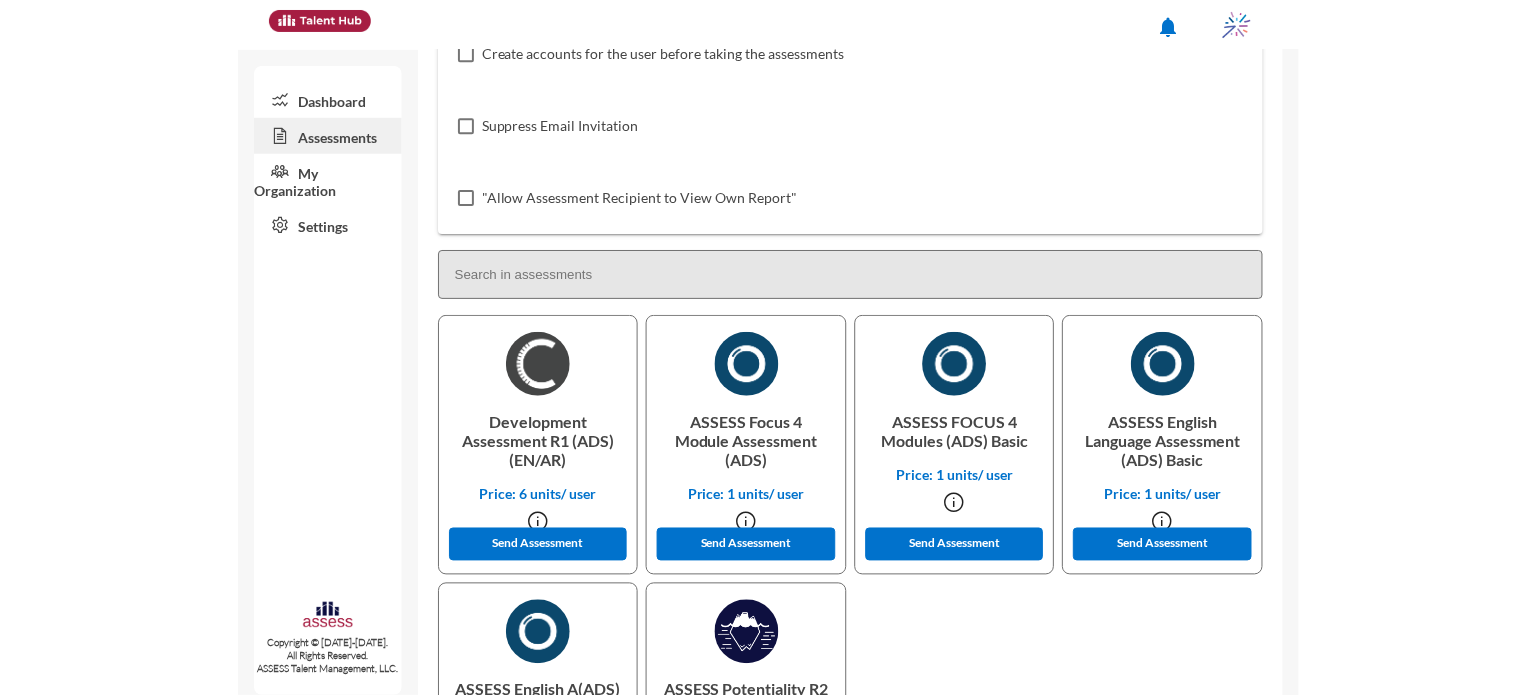 scroll, scrollTop: 455, scrollLeft: 0, axis: vertical 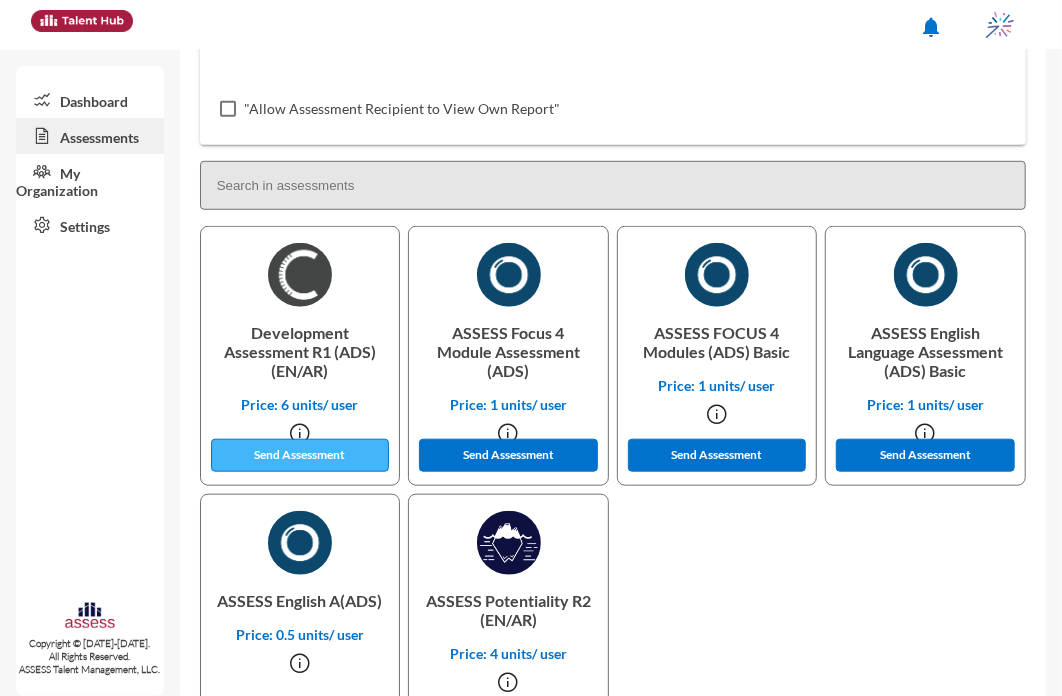 type on "OCM" 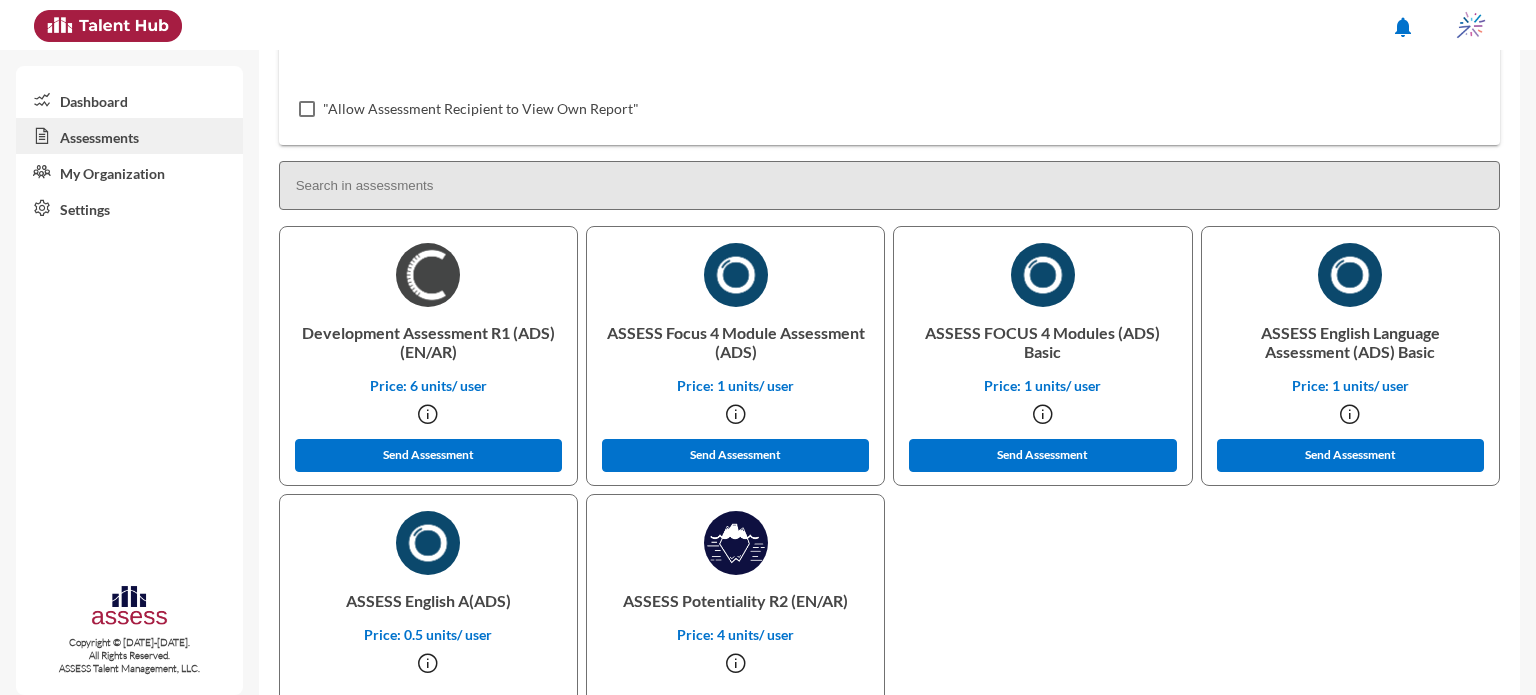 scroll, scrollTop: 0, scrollLeft: 0, axis: both 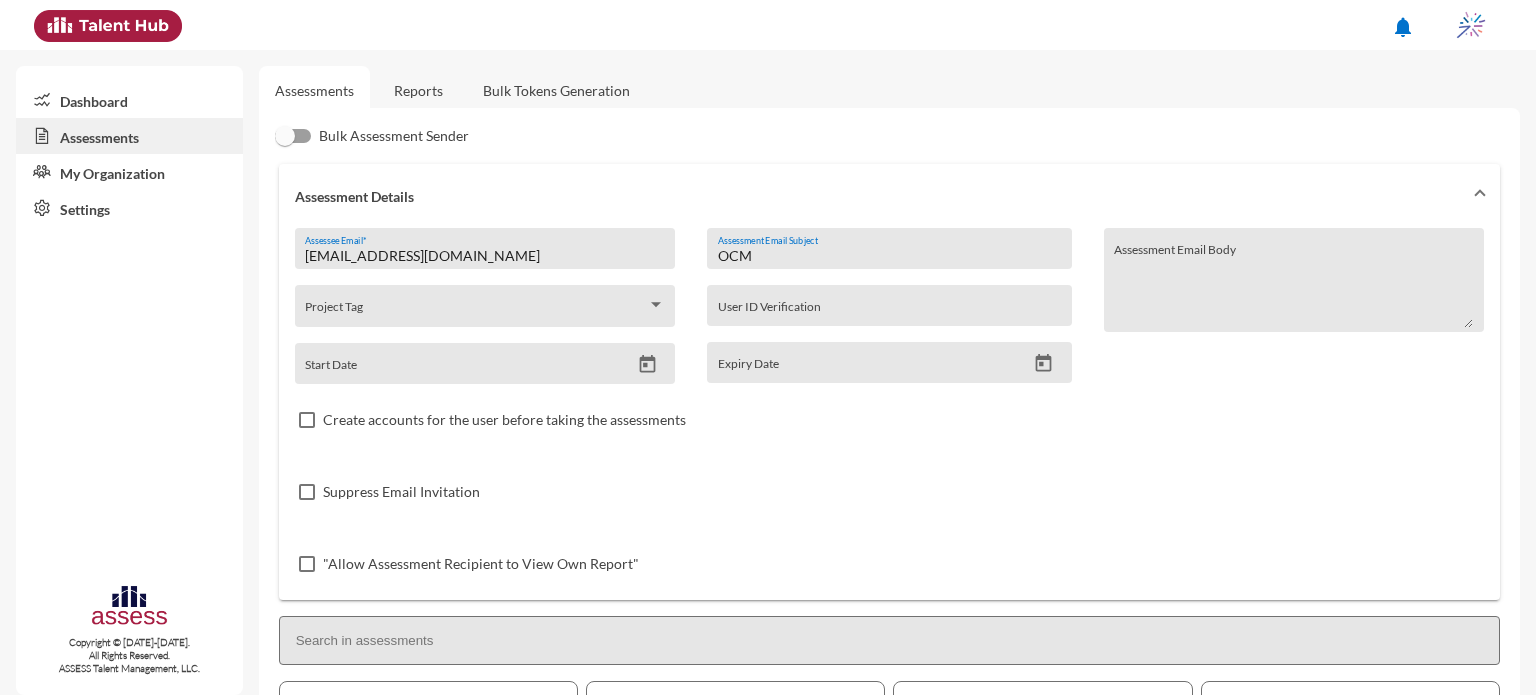 click on "Reports" 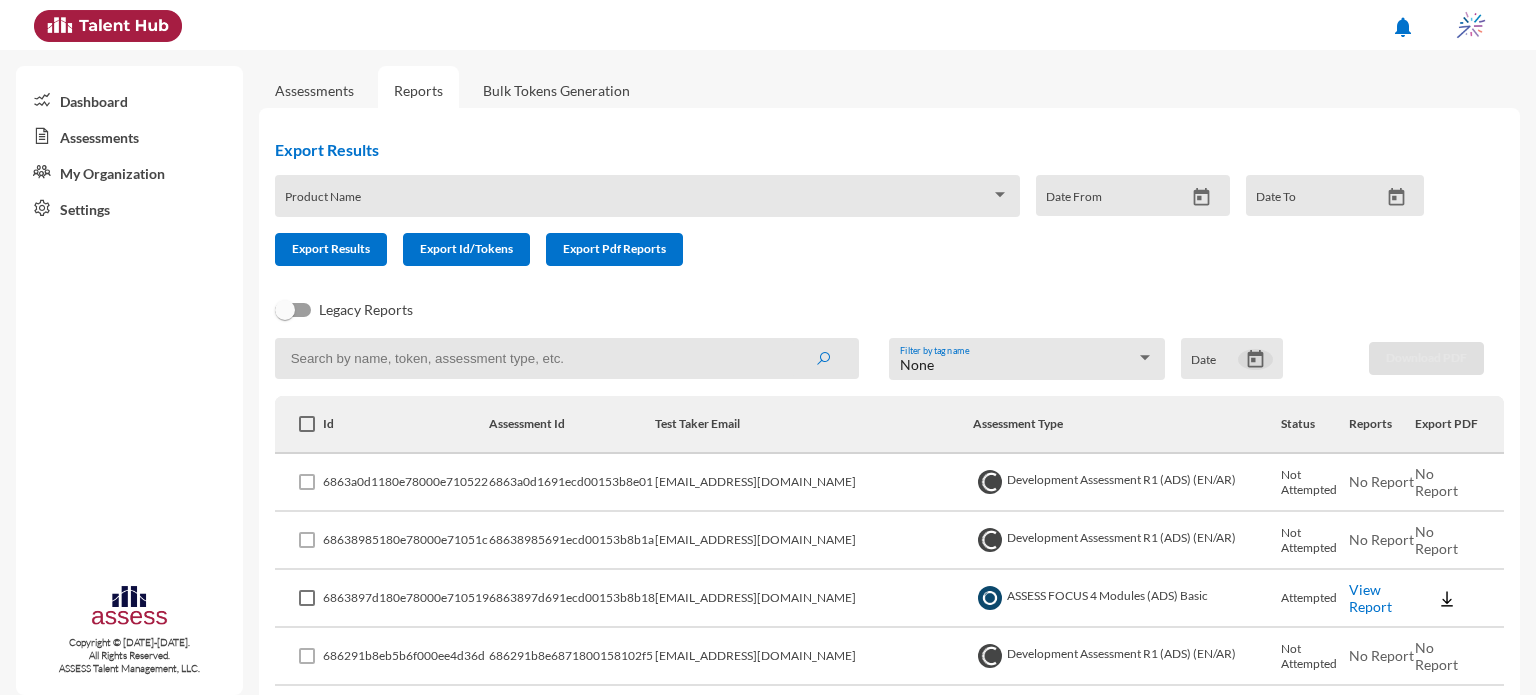 click 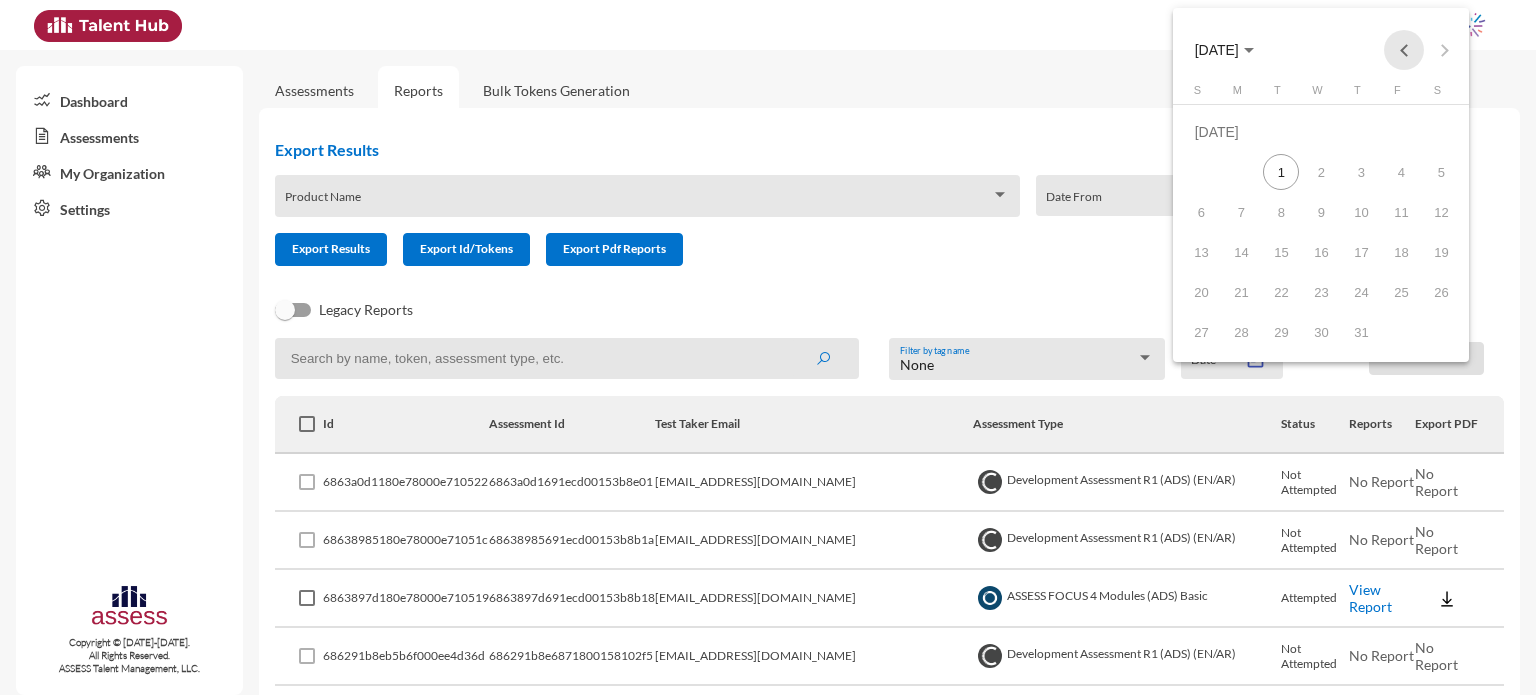 click at bounding box center [1404, 50] 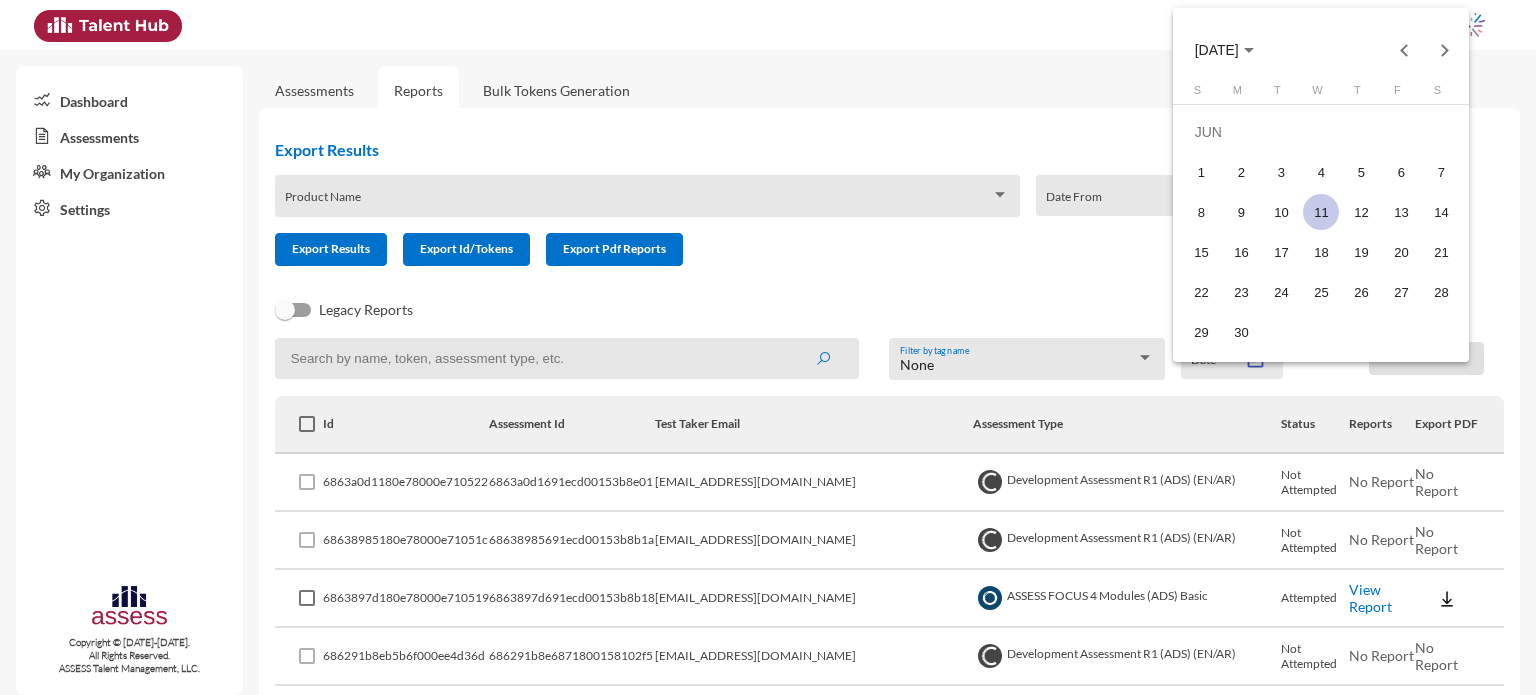 click on "11" at bounding box center [1321, 212] 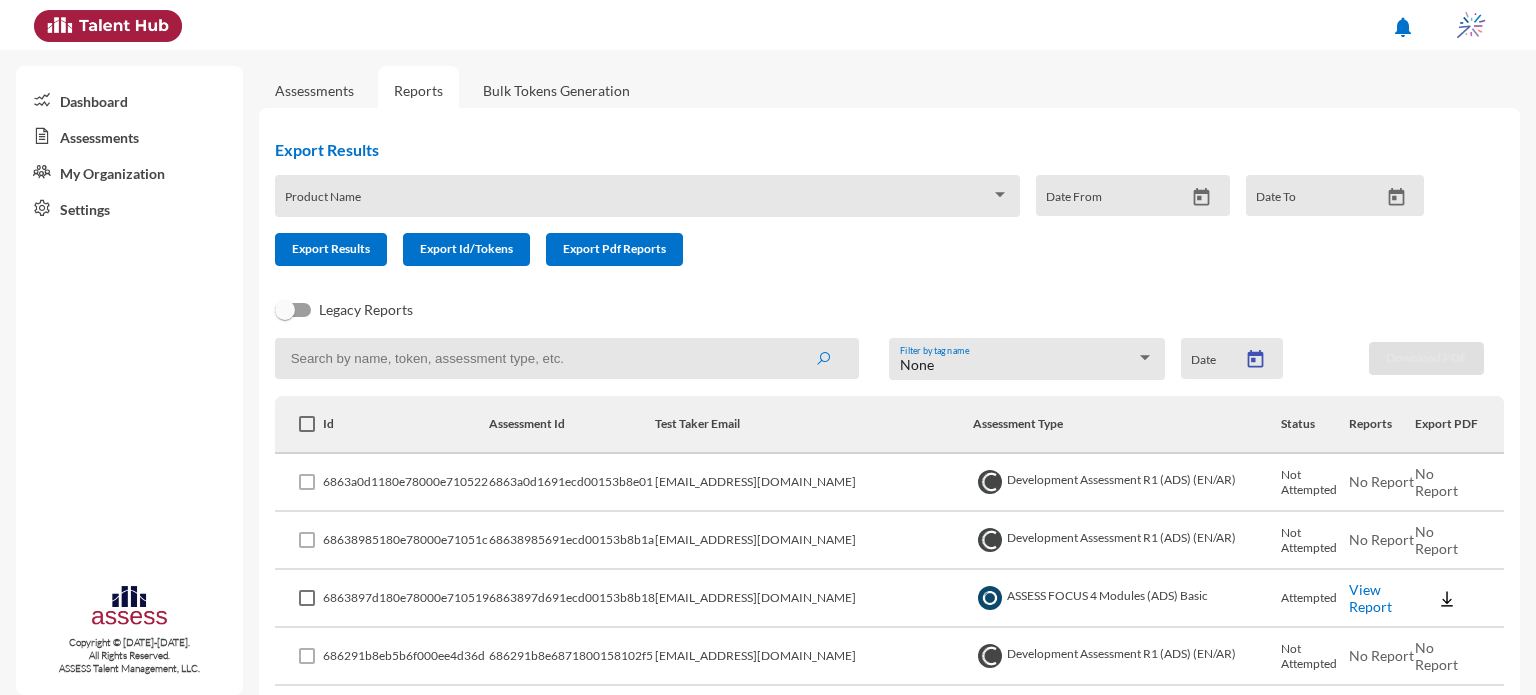 type on "6/11/2025" 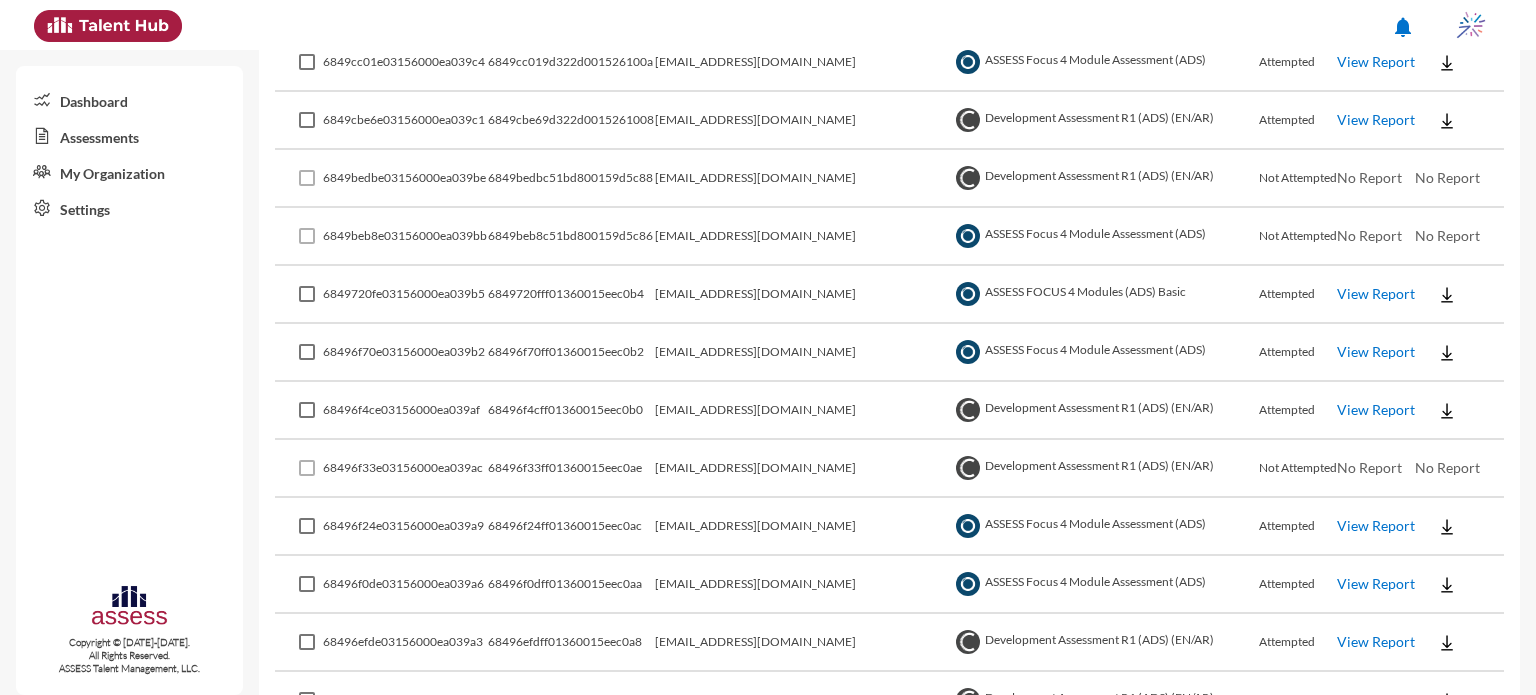 scroll, scrollTop: 886, scrollLeft: 0, axis: vertical 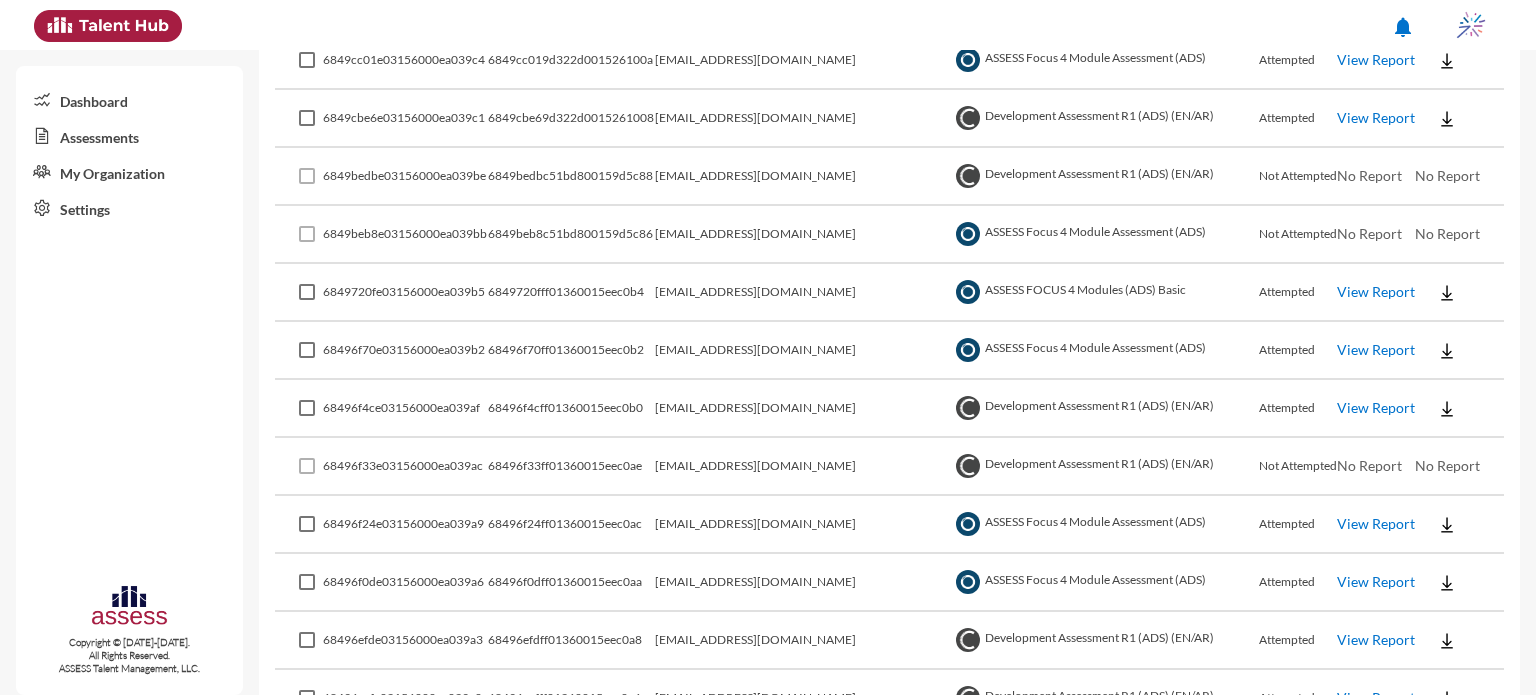 click on "View Report" 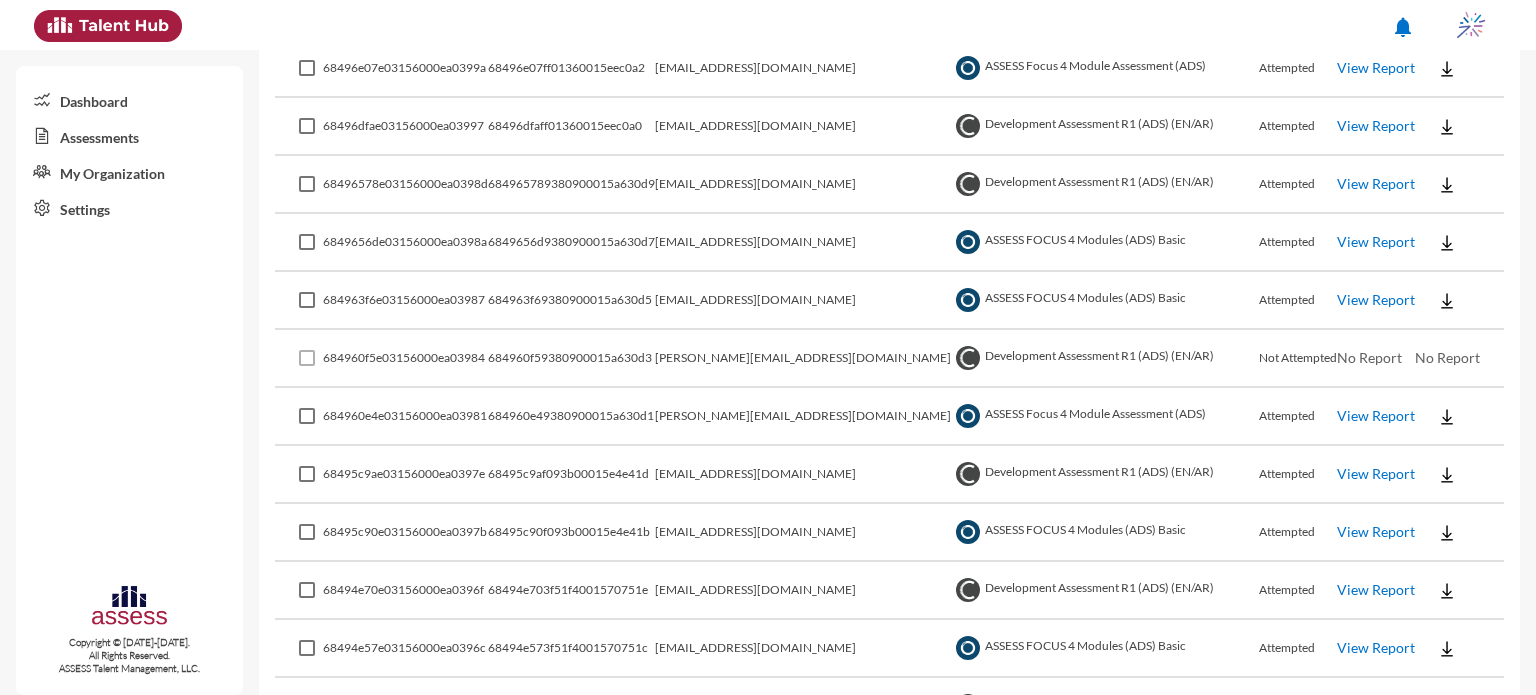 scroll, scrollTop: 1632, scrollLeft: 0, axis: vertical 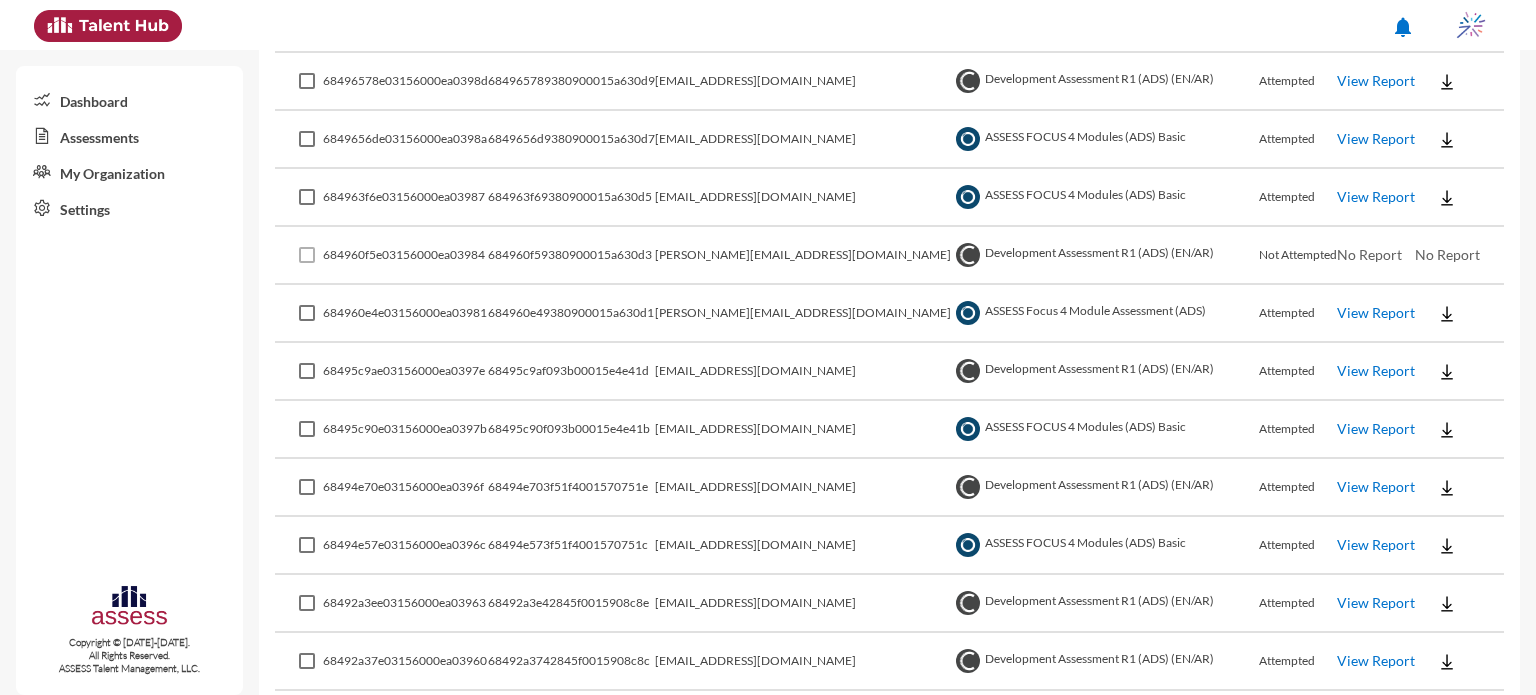click on "View Report" 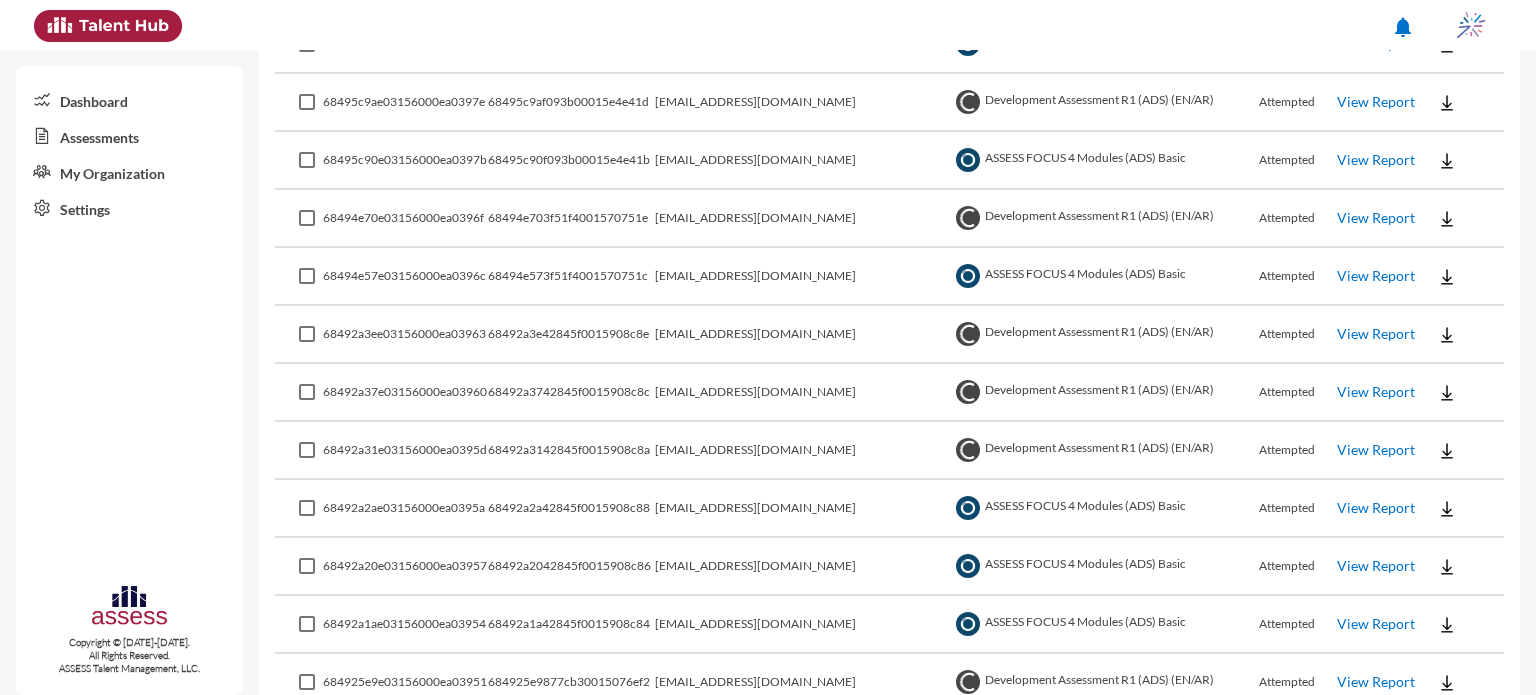scroll, scrollTop: 2003, scrollLeft: 0, axis: vertical 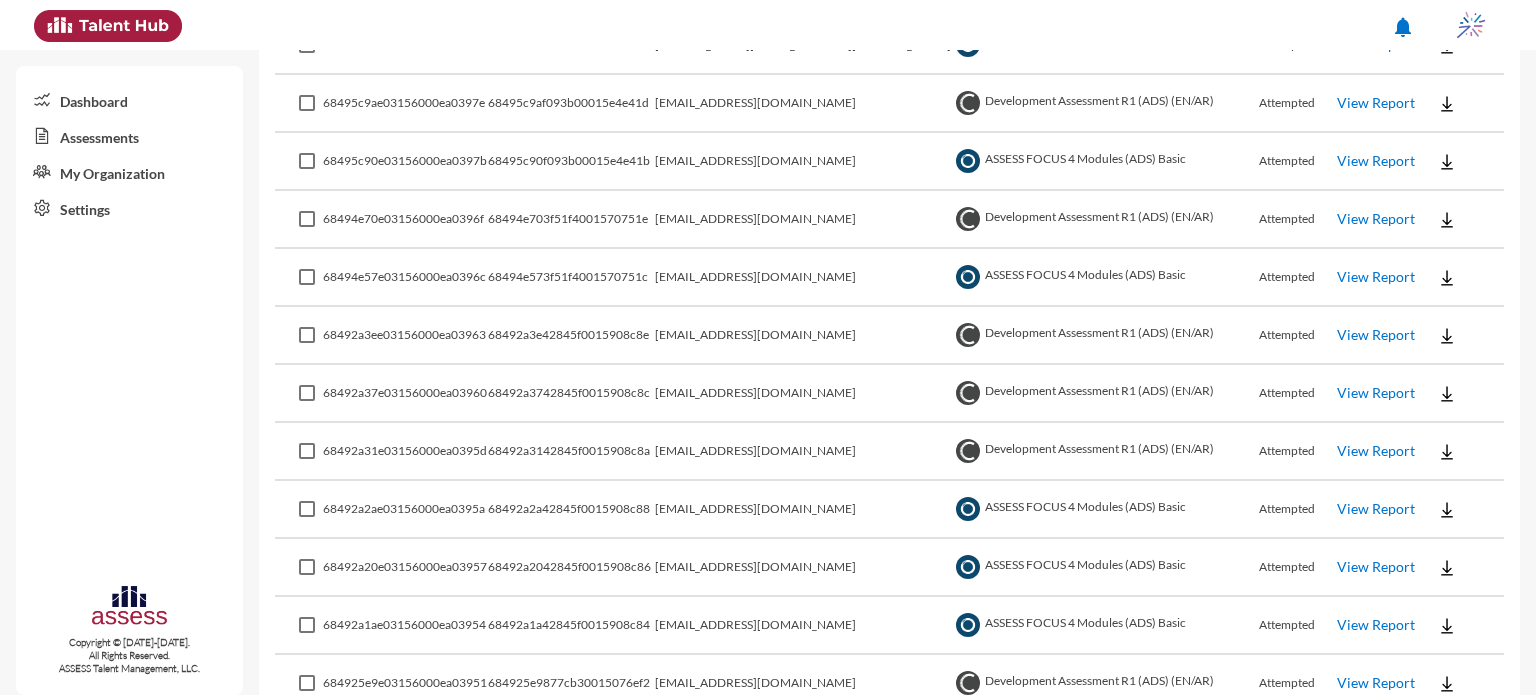 click on "View Report" 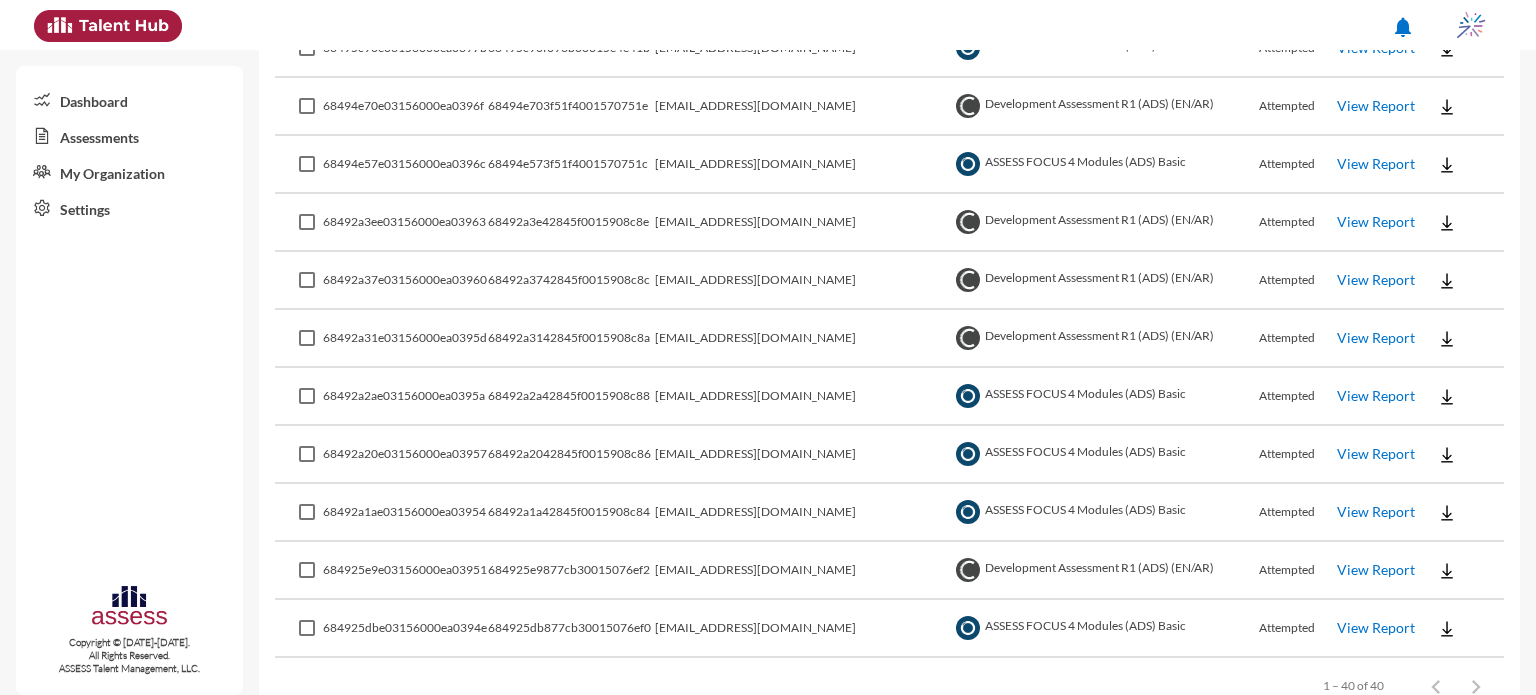 scroll, scrollTop: 2123, scrollLeft: 0, axis: vertical 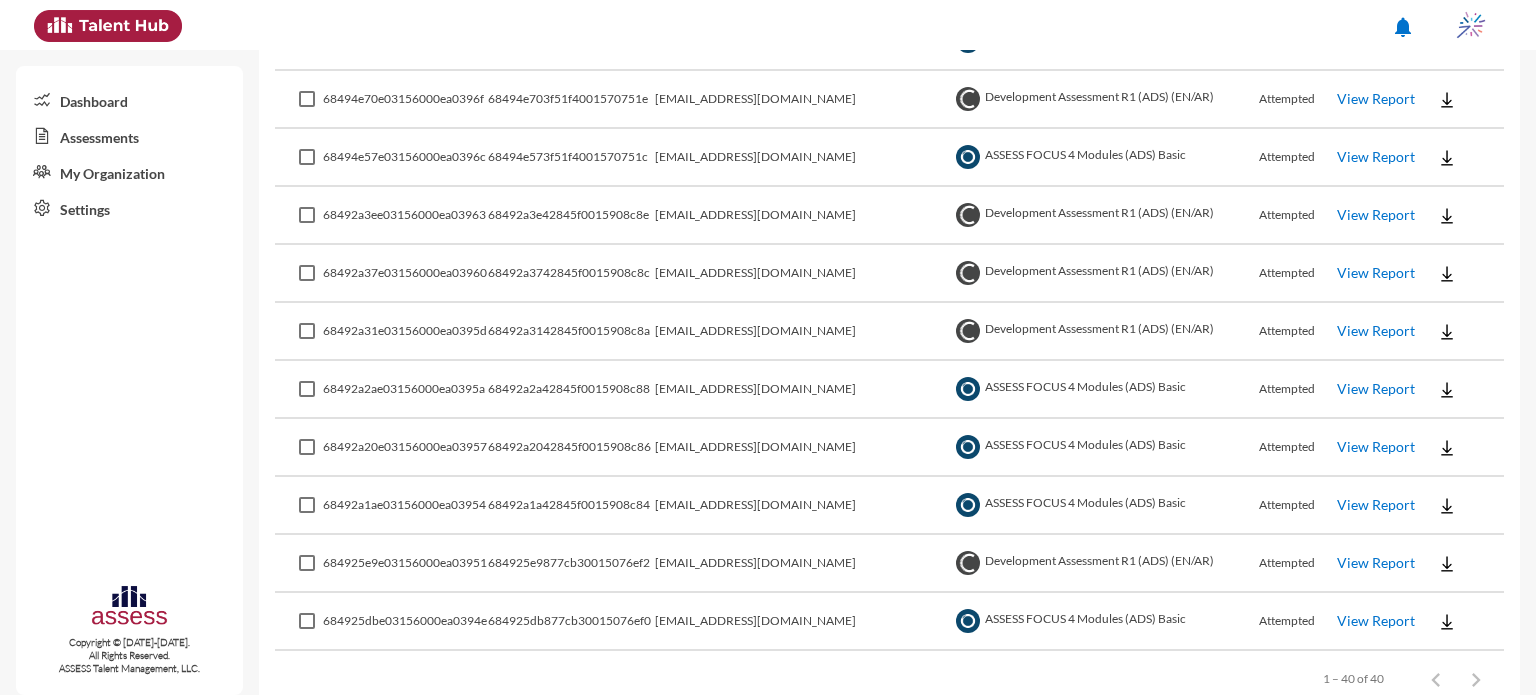 click on "View Report" 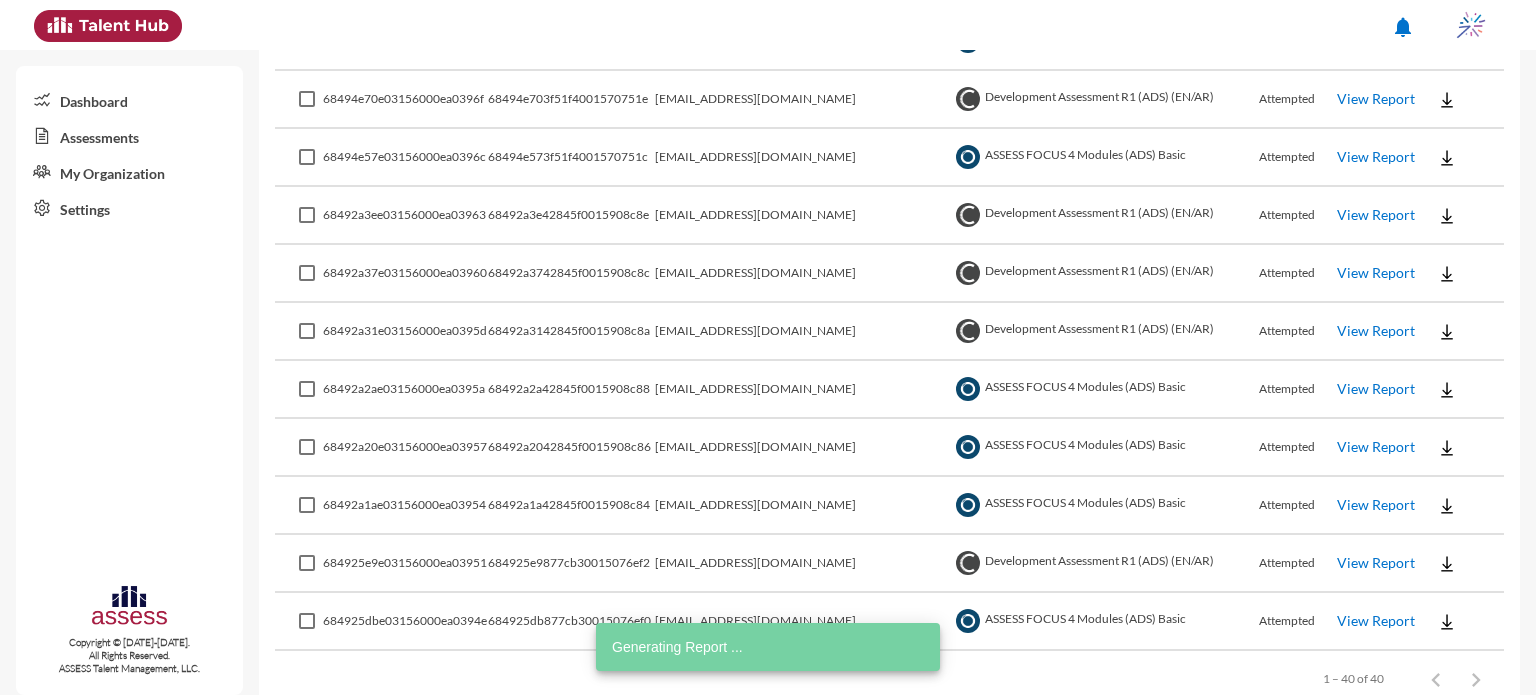 click on "View Report" 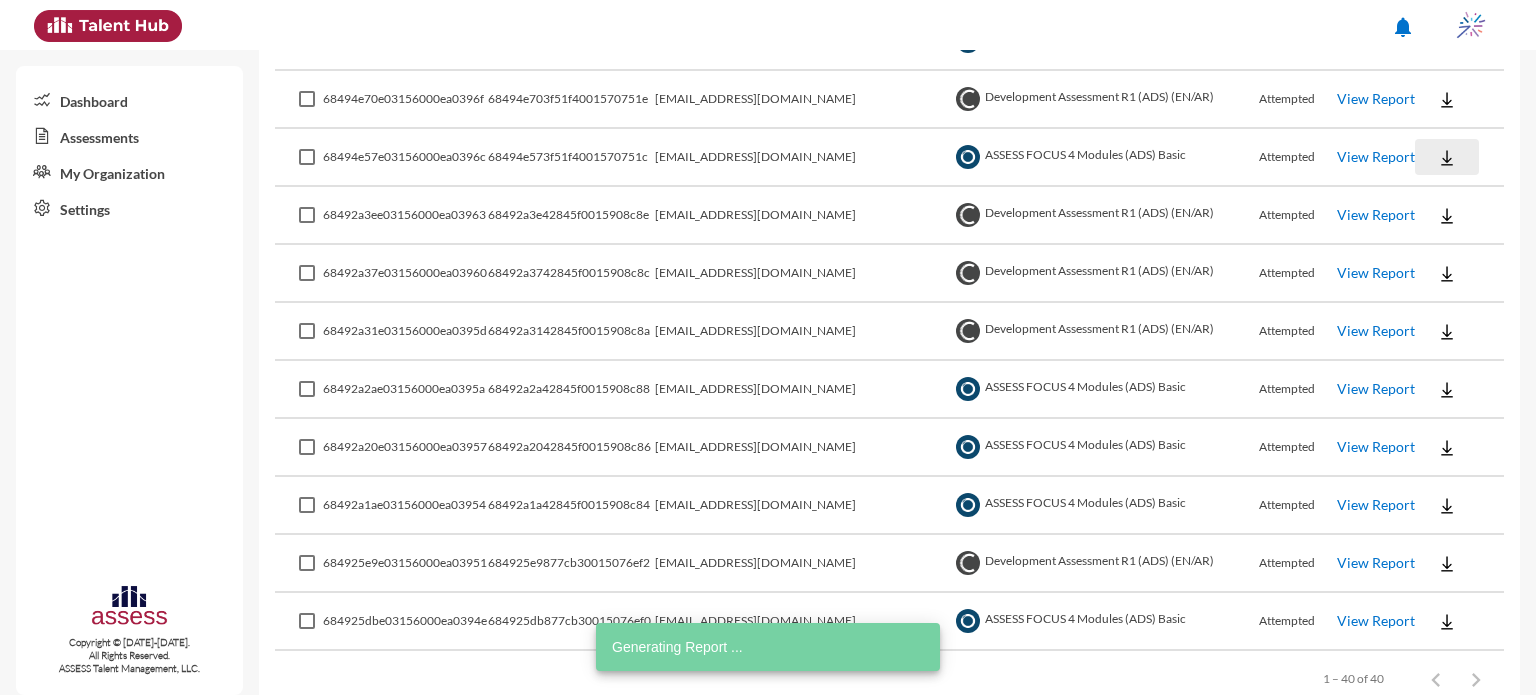 click 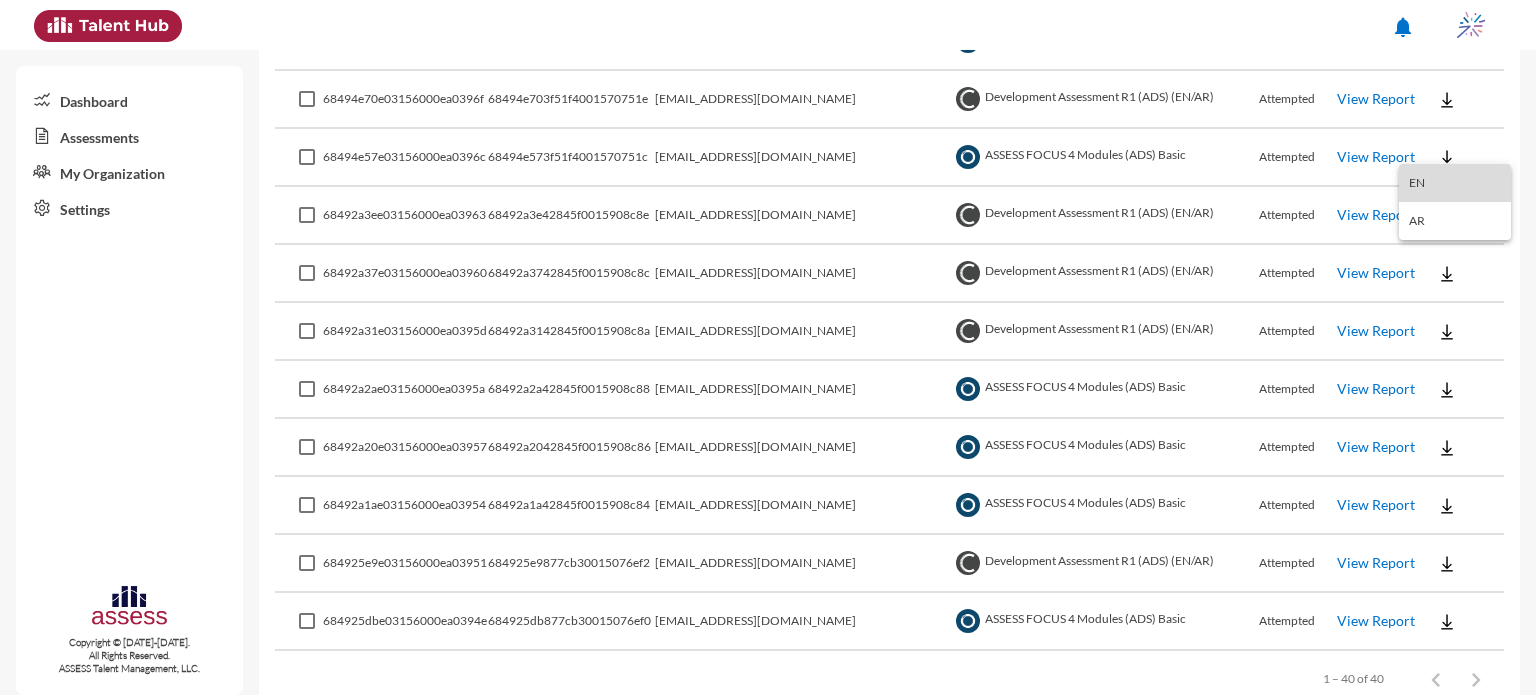 click on "EN" at bounding box center (1455, 183) 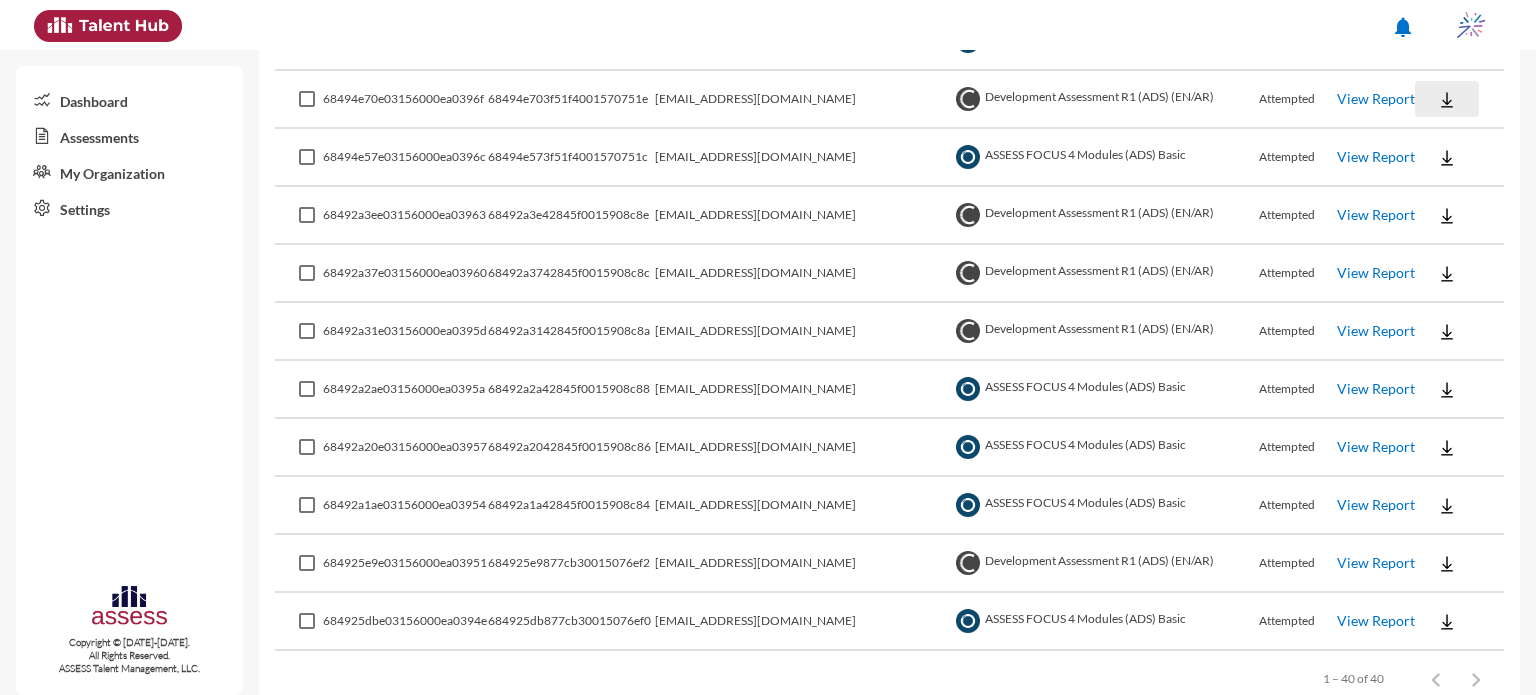 click 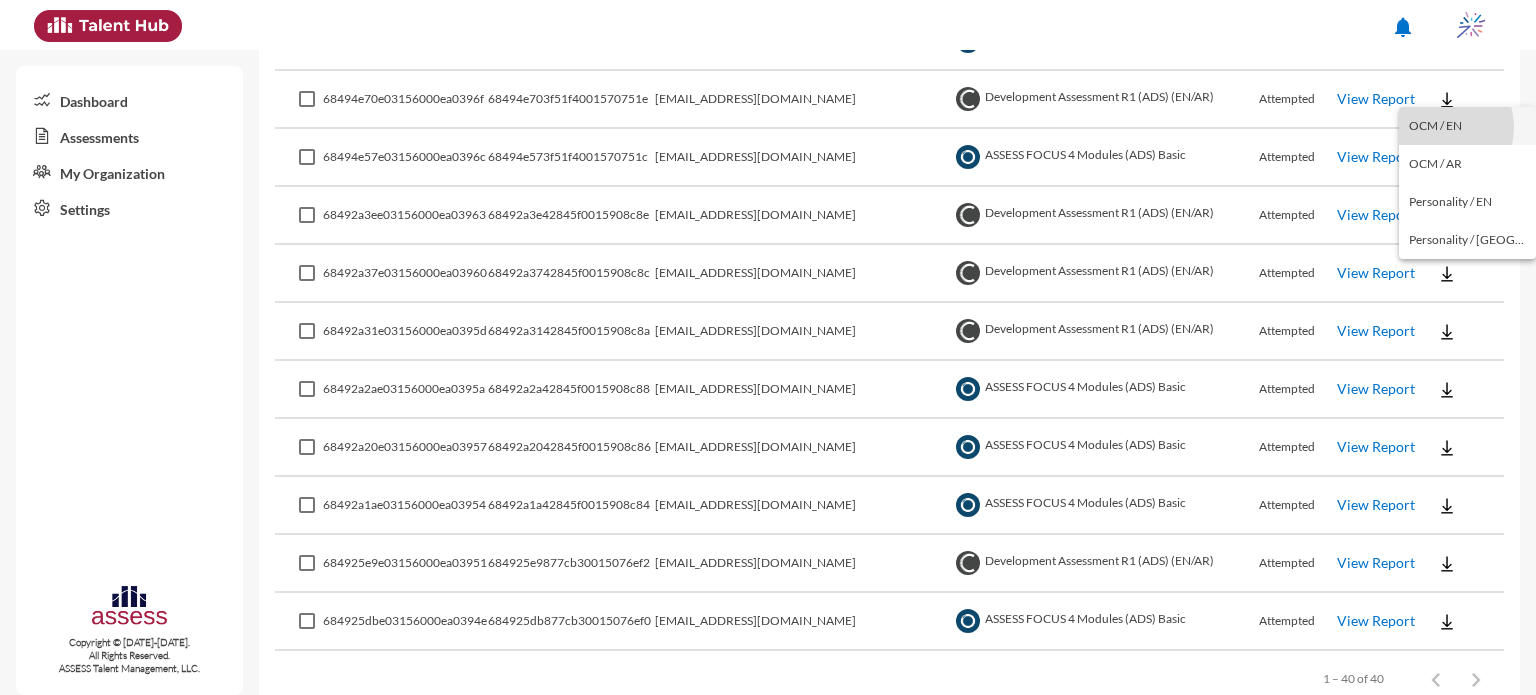 click on "OCM / EN" at bounding box center [1467, 126] 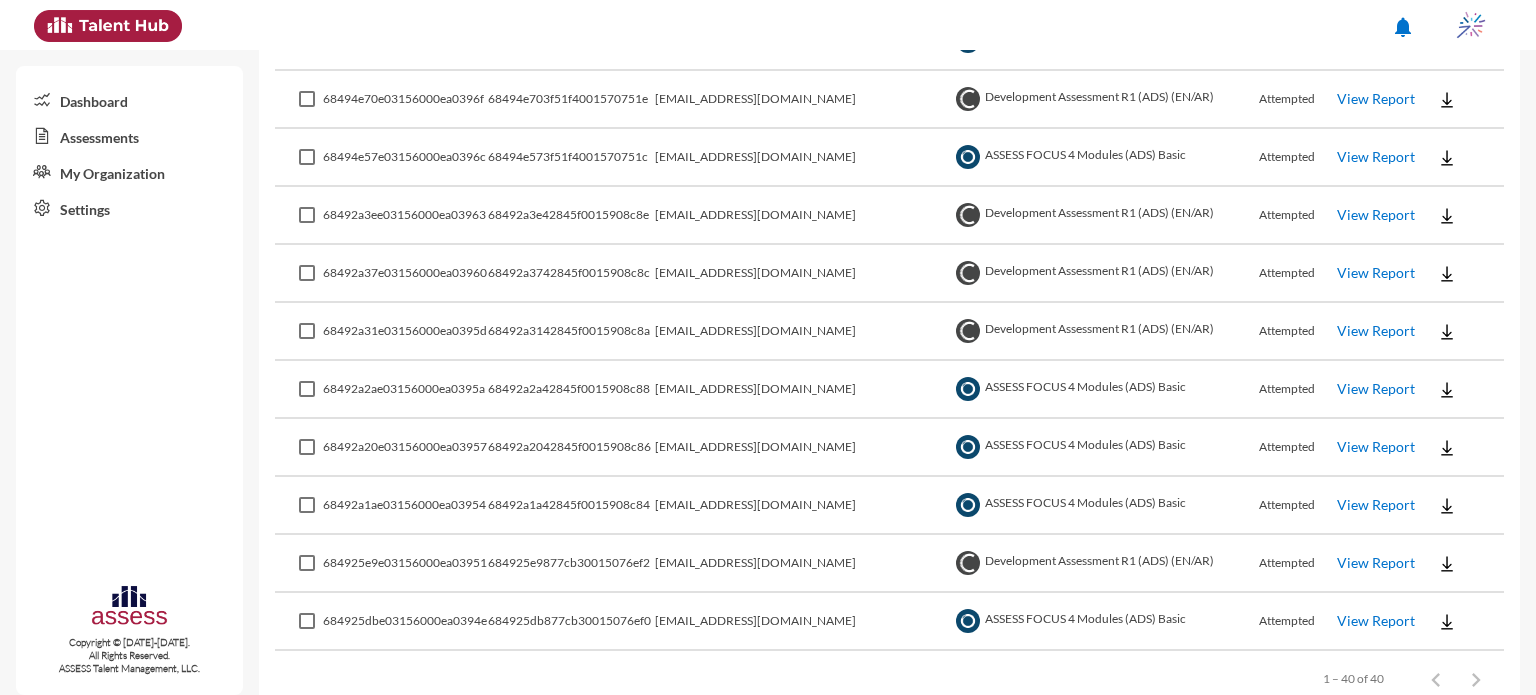 scroll, scrollTop: 2152, scrollLeft: 0, axis: vertical 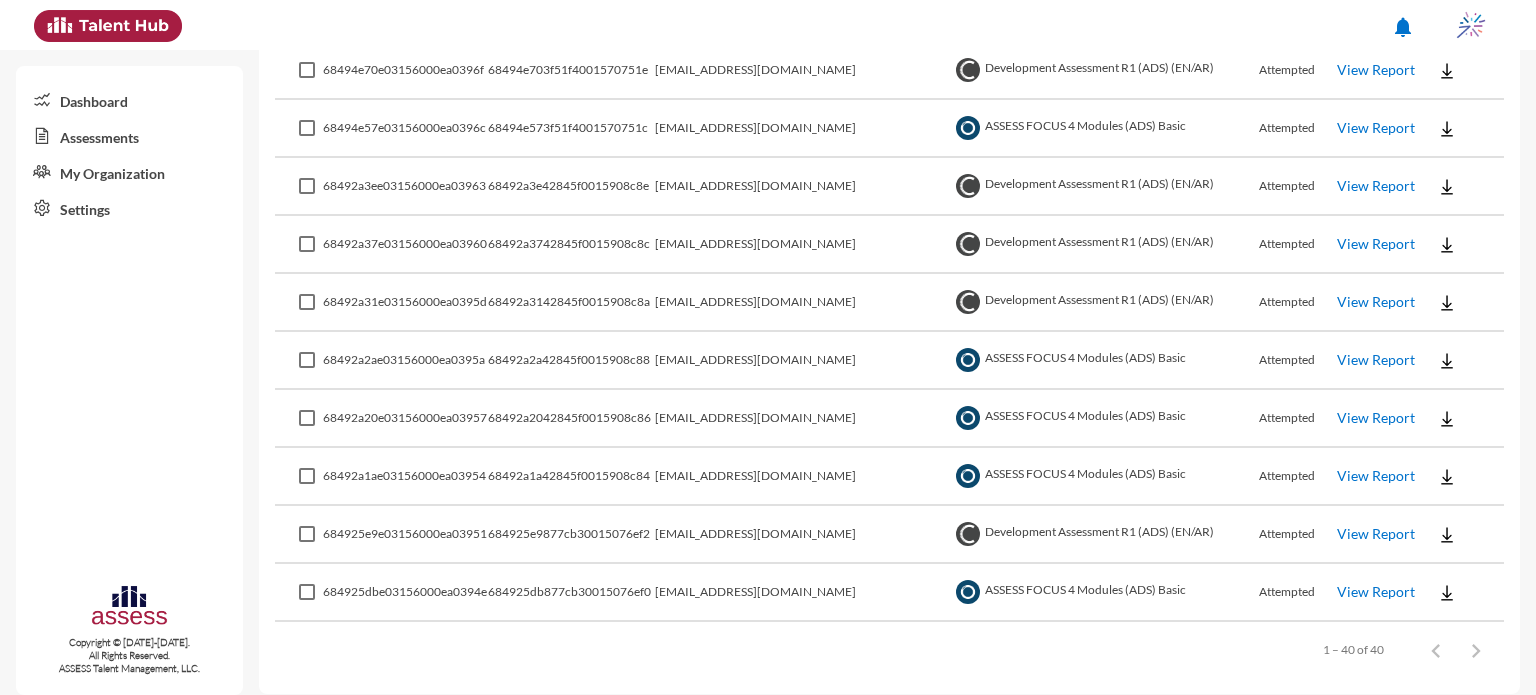 click on "View Report" 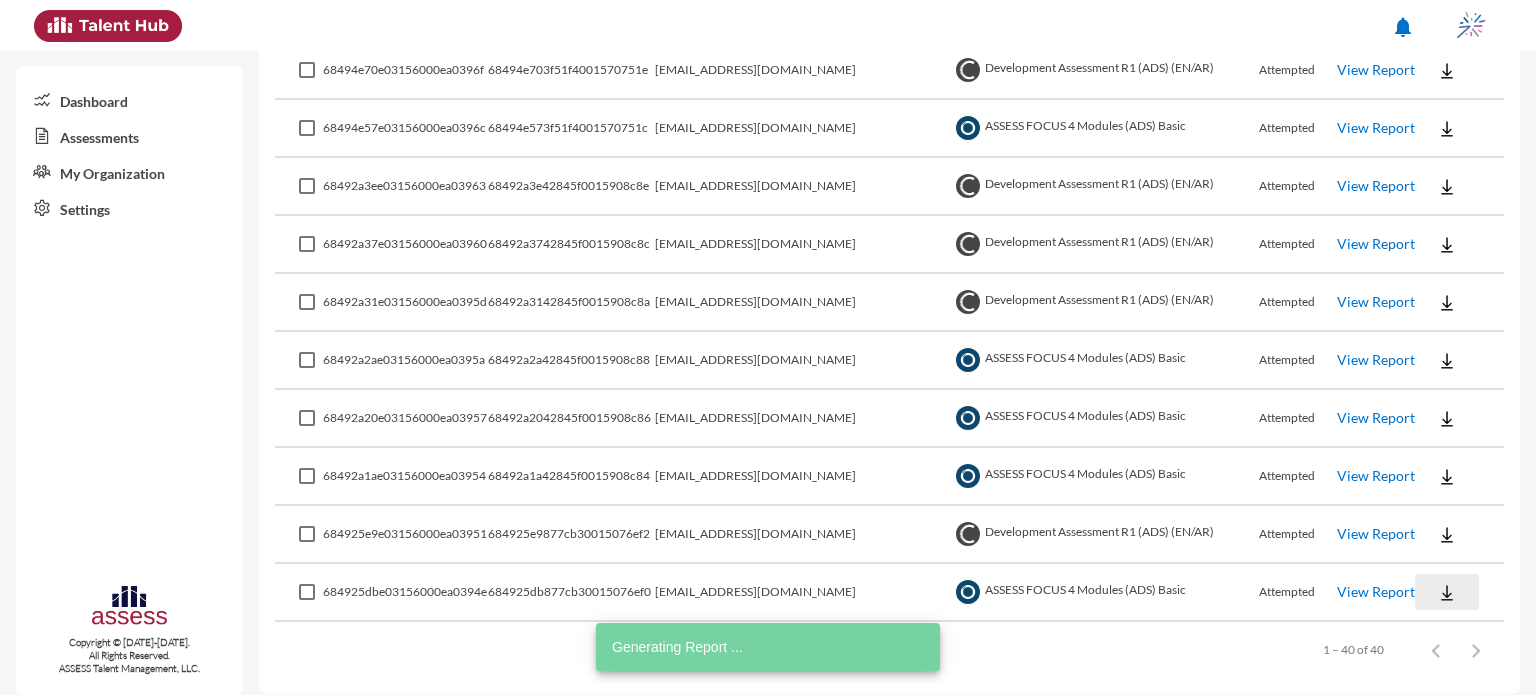 click 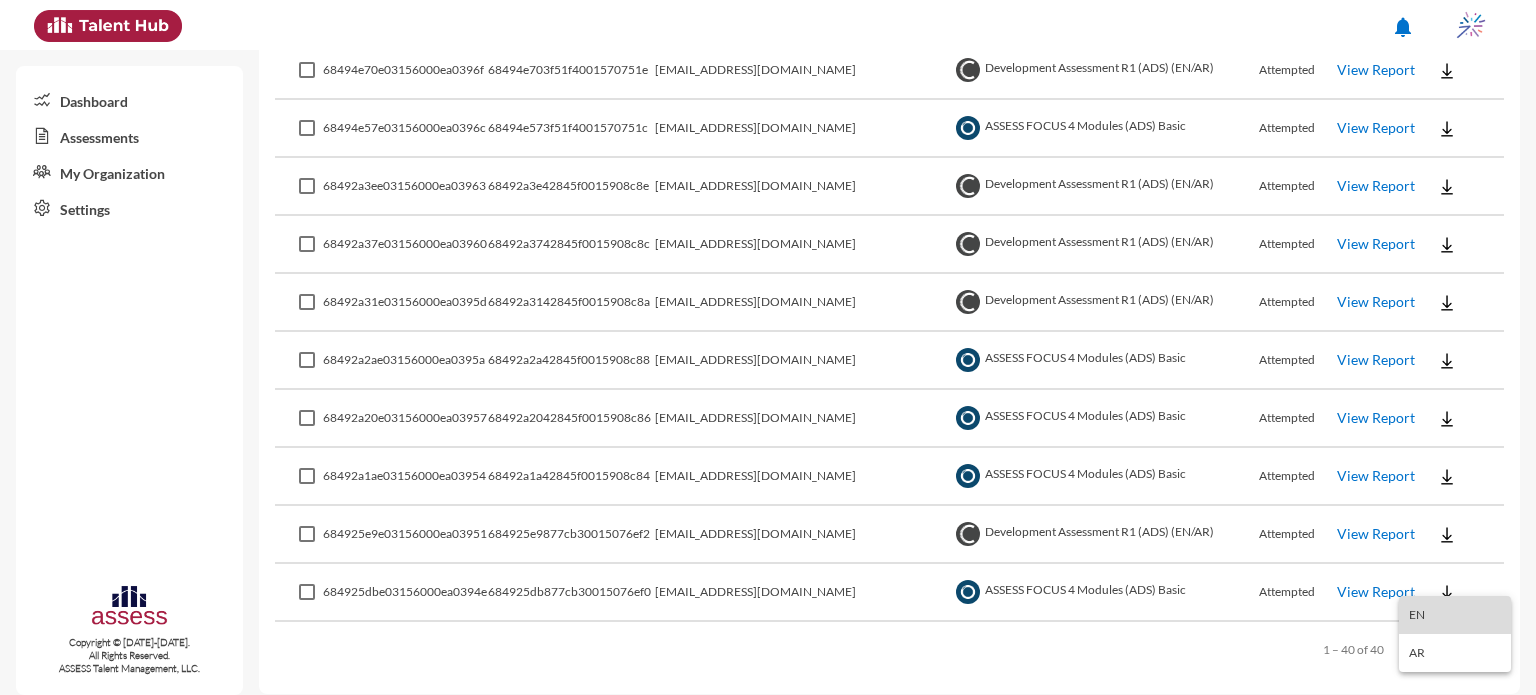 click on "EN" at bounding box center (1455, 615) 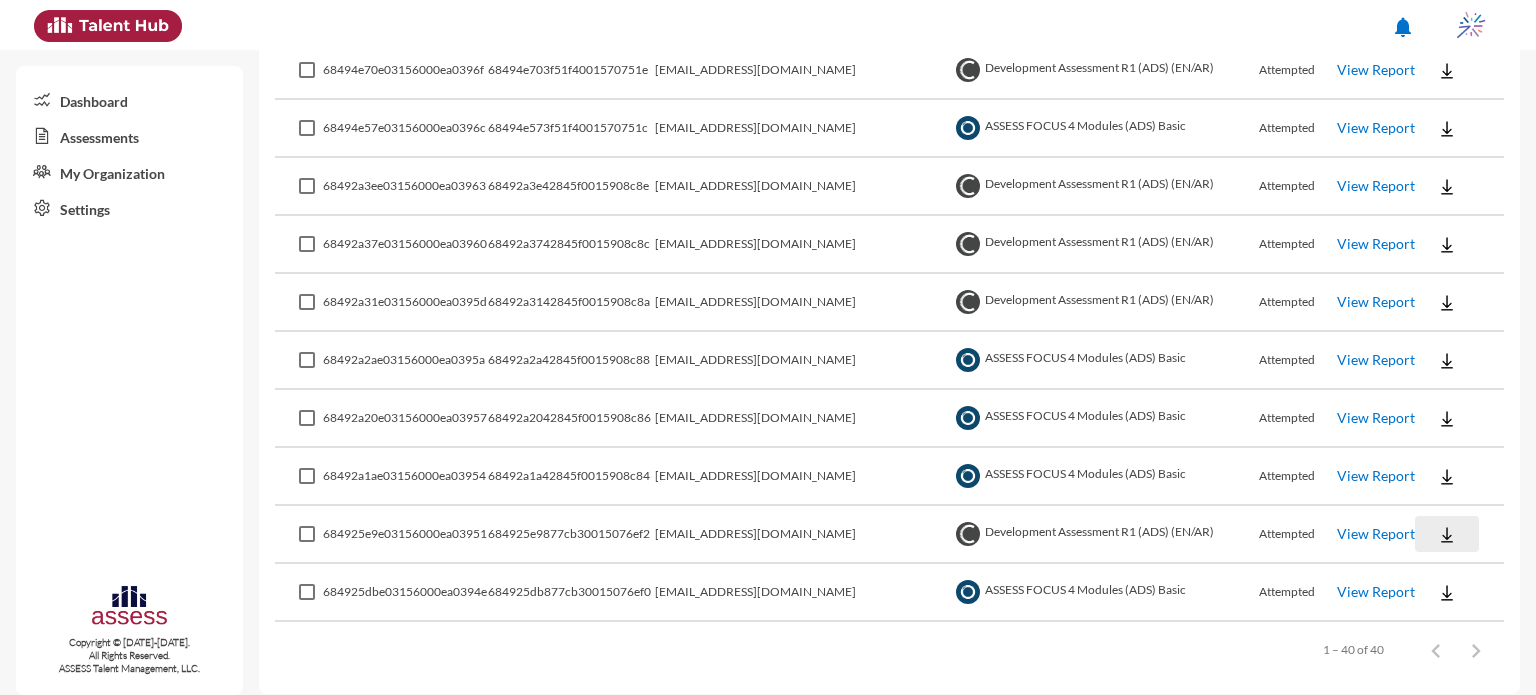 click 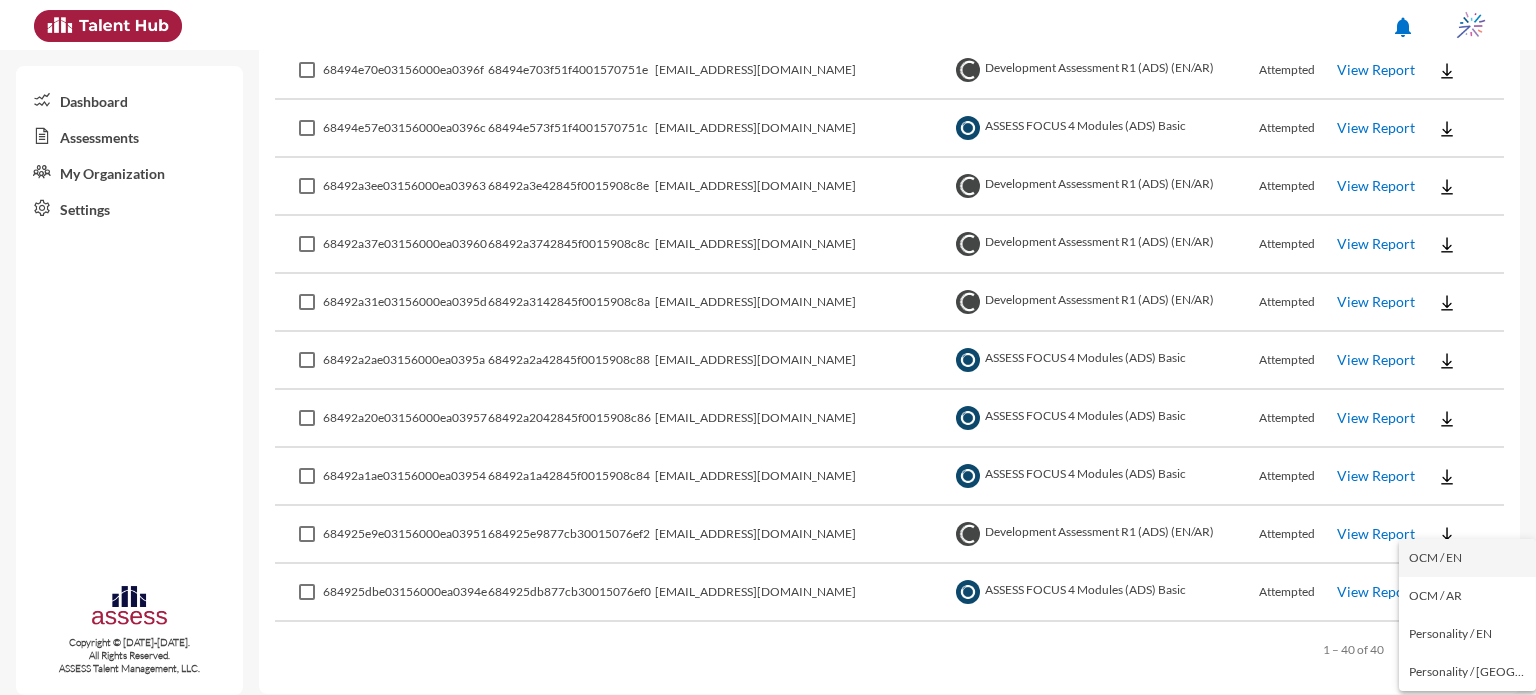 click on "OCM / EN" at bounding box center (1467, 558) 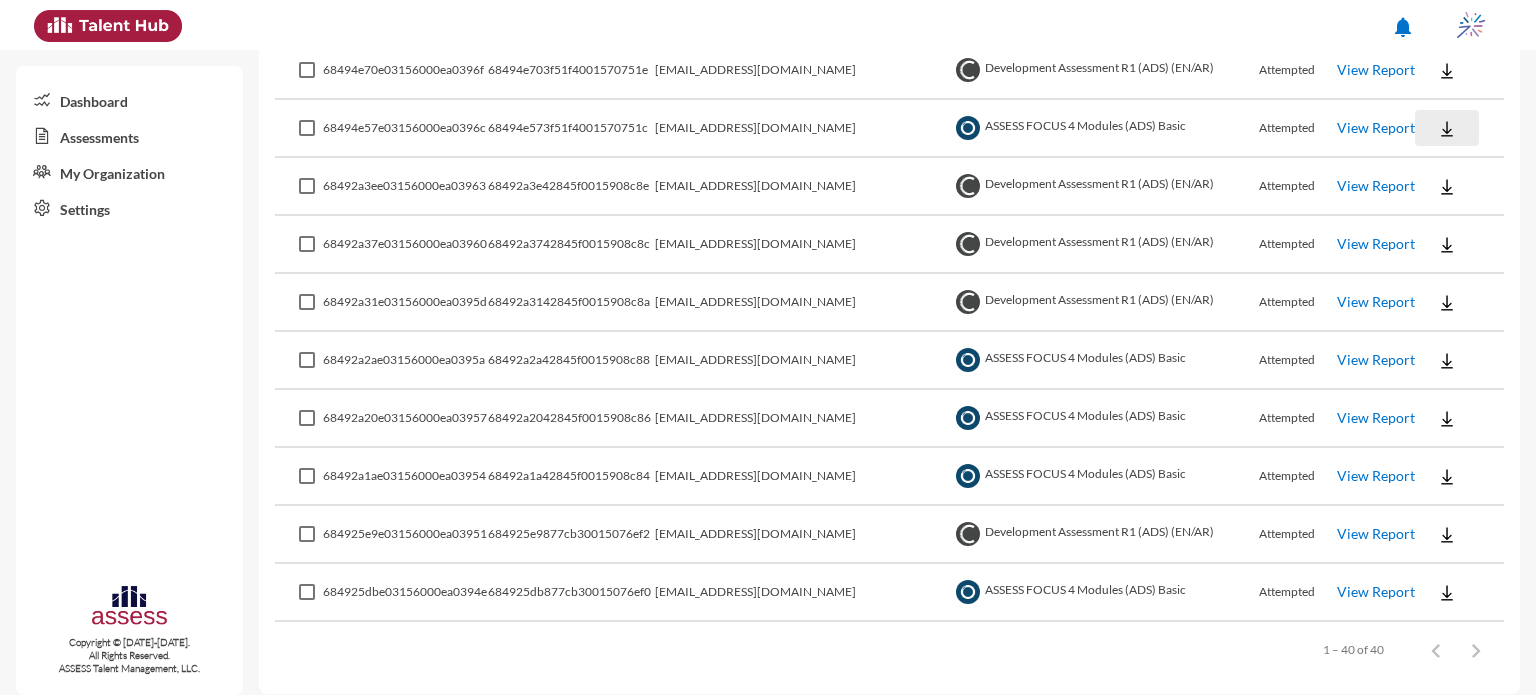 click 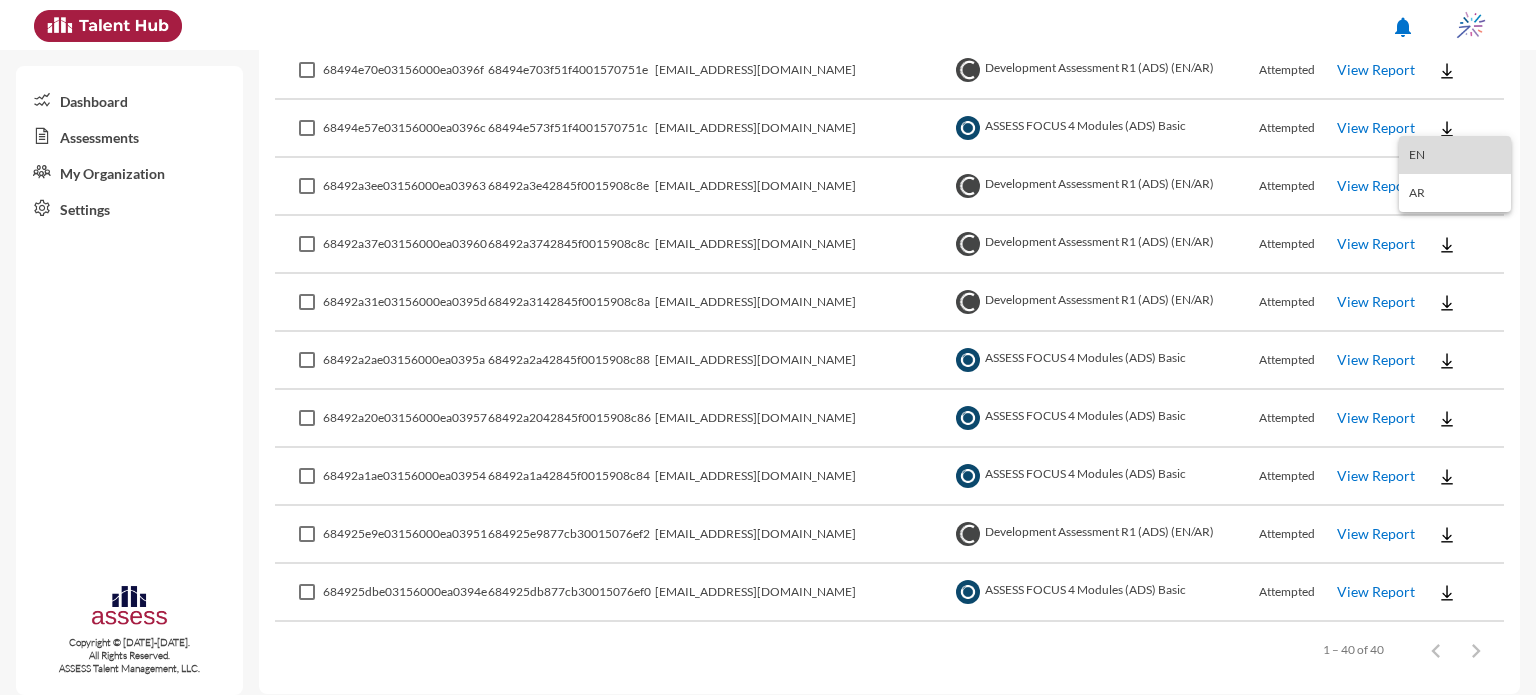 click on "EN" at bounding box center (1455, 155) 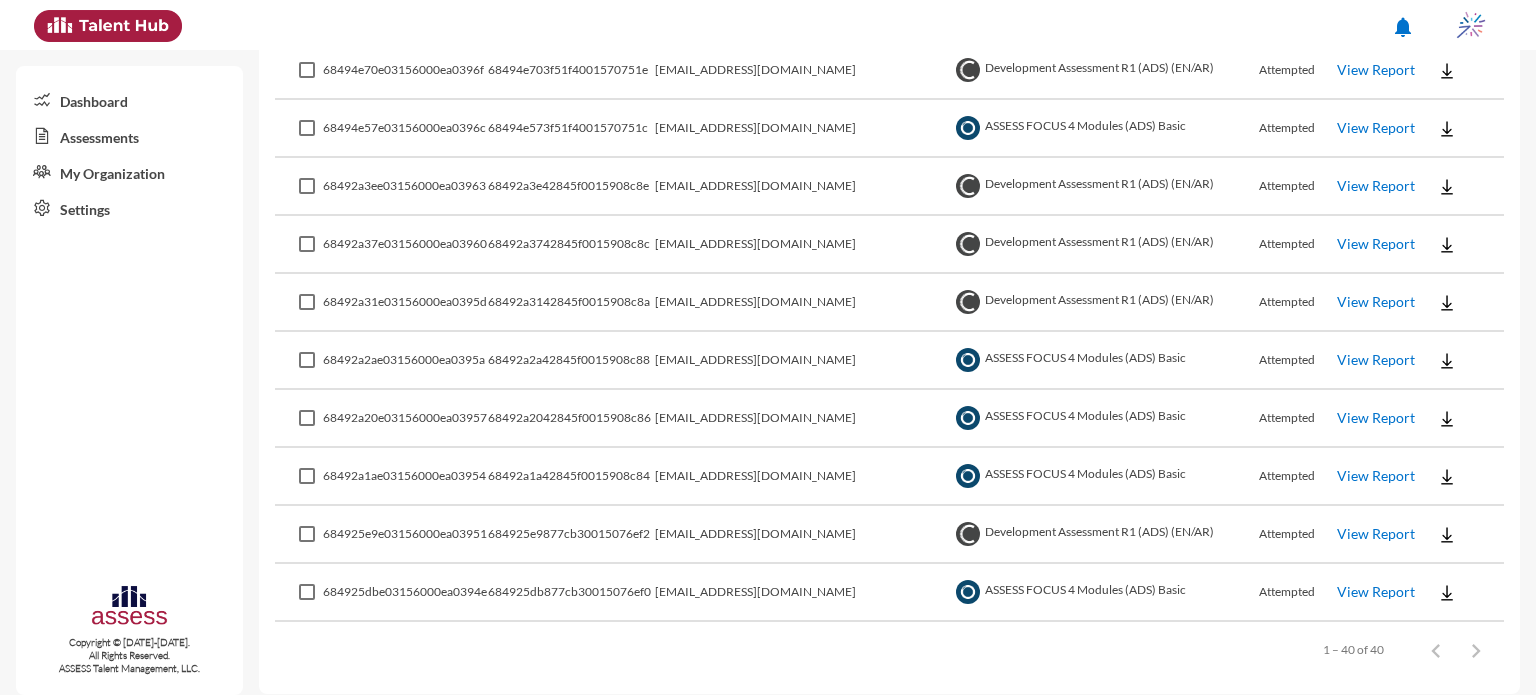 type 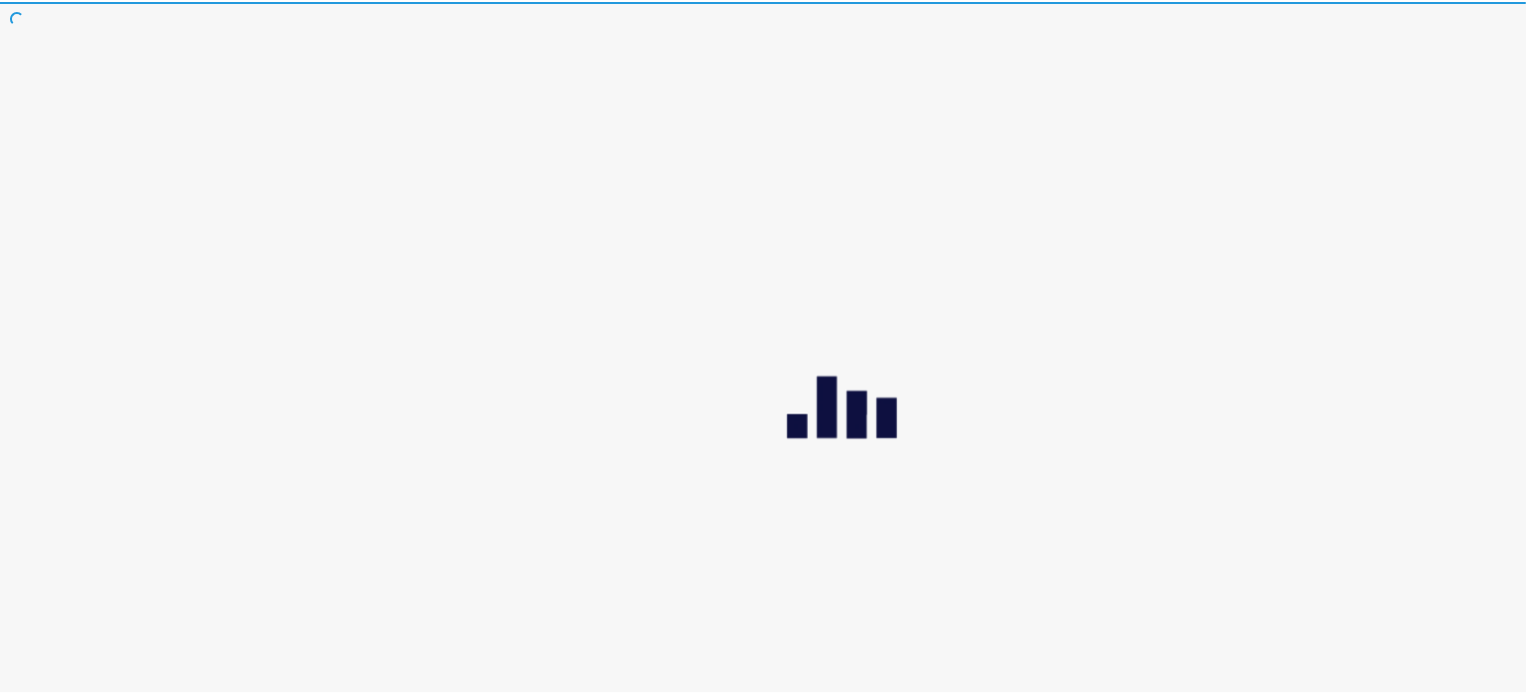 scroll, scrollTop: 0, scrollLeft: 0, axis: both 